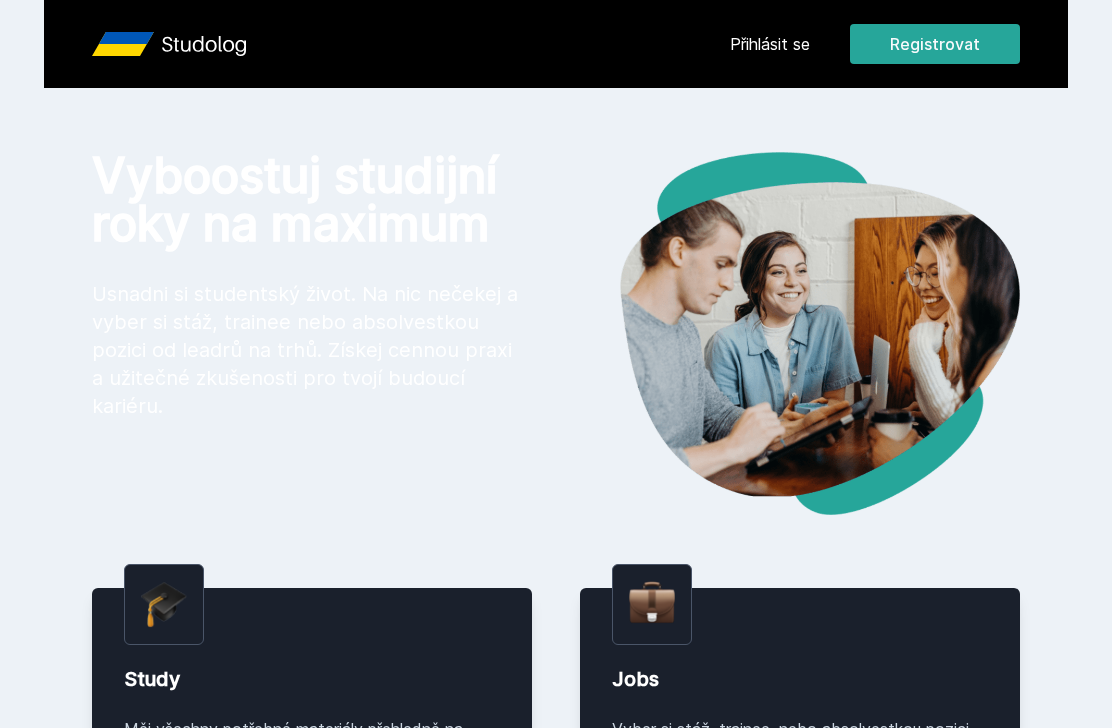 scroll, scrollTop: 0, scrollLeft: 0, axis: both 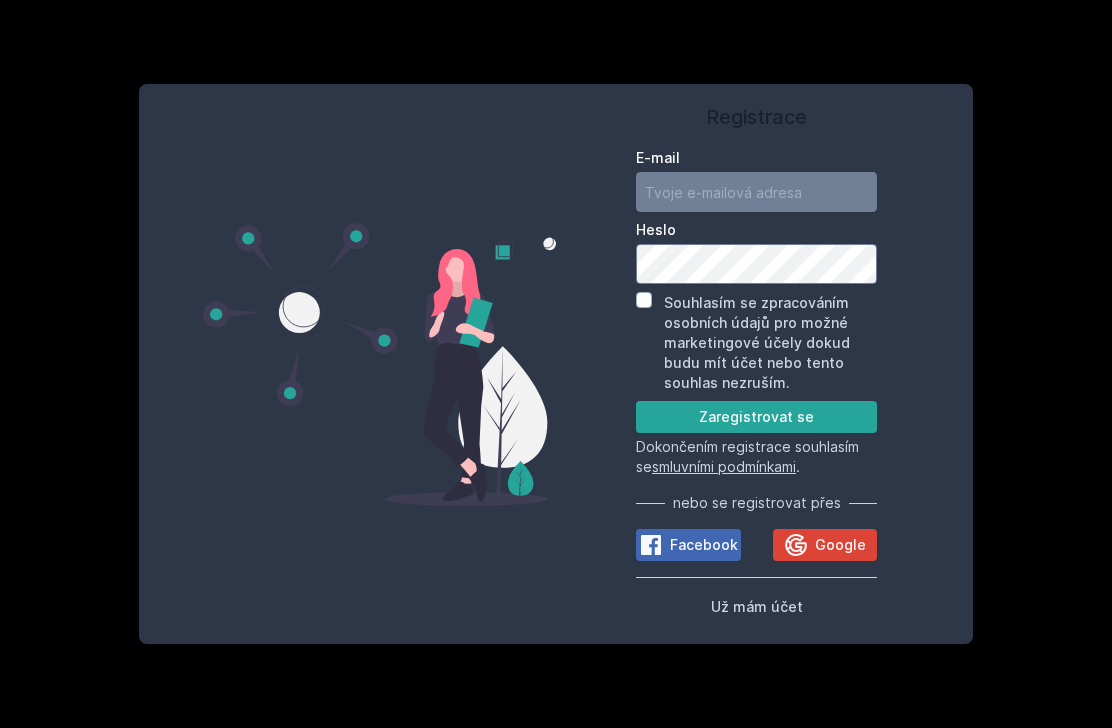 click on "Google" at bounding box center [840, 545] 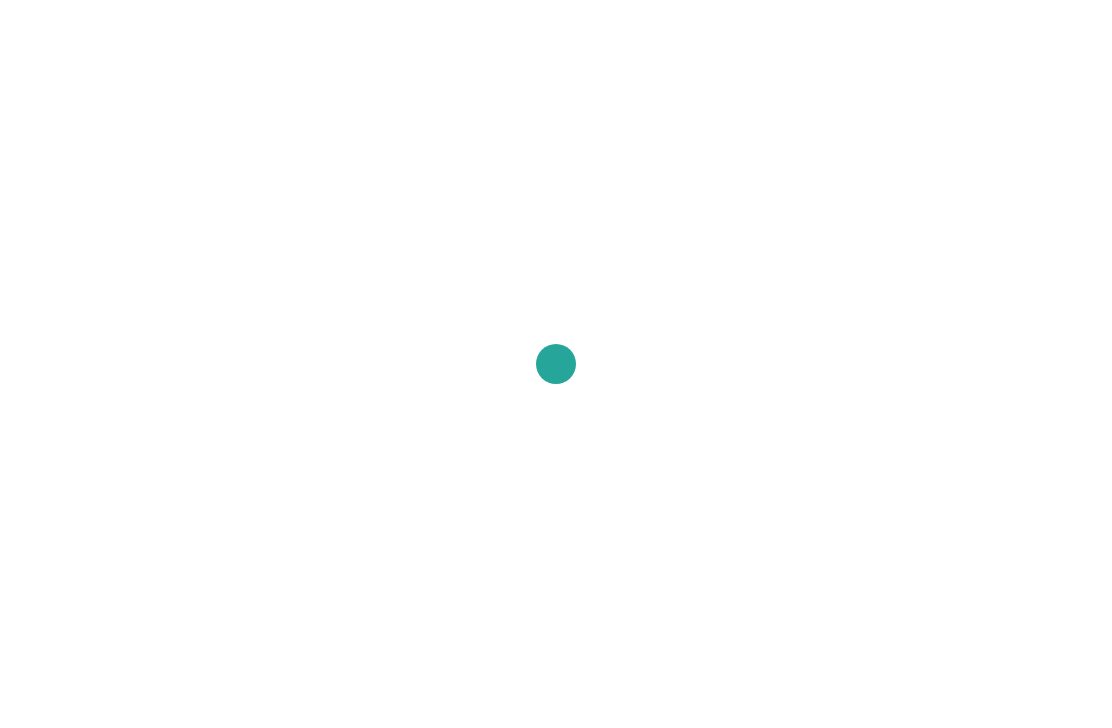 scroll, scrollTop: 0, scrollLeft: 0, axis: both 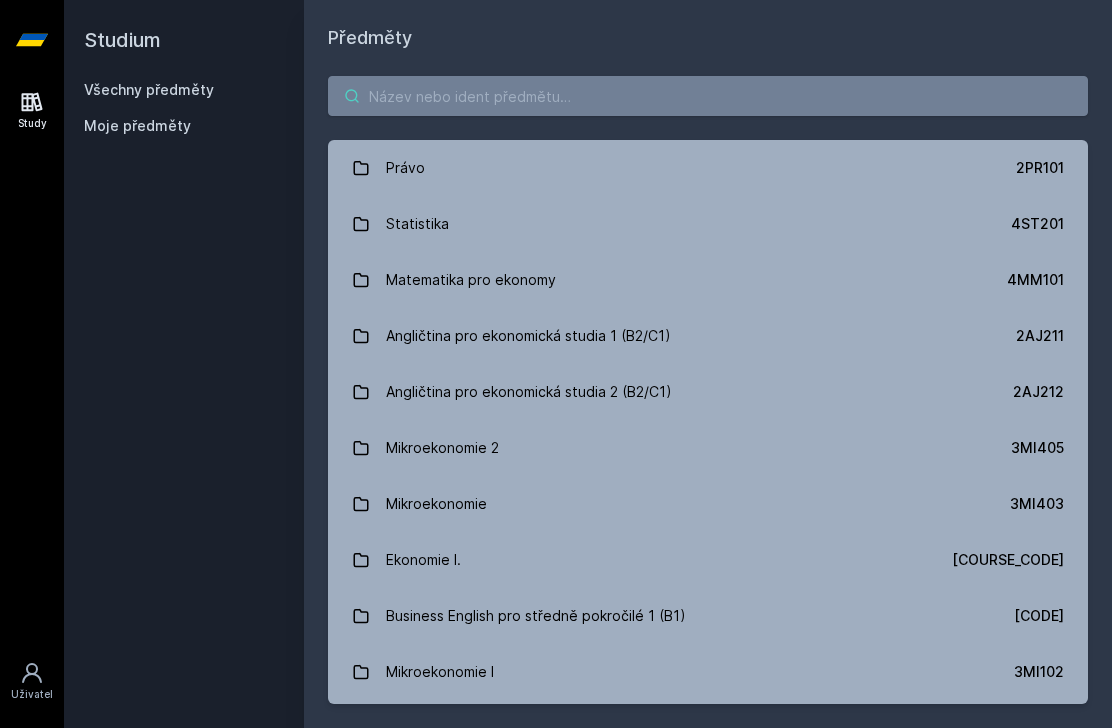 click at bounding box center [708, 96] 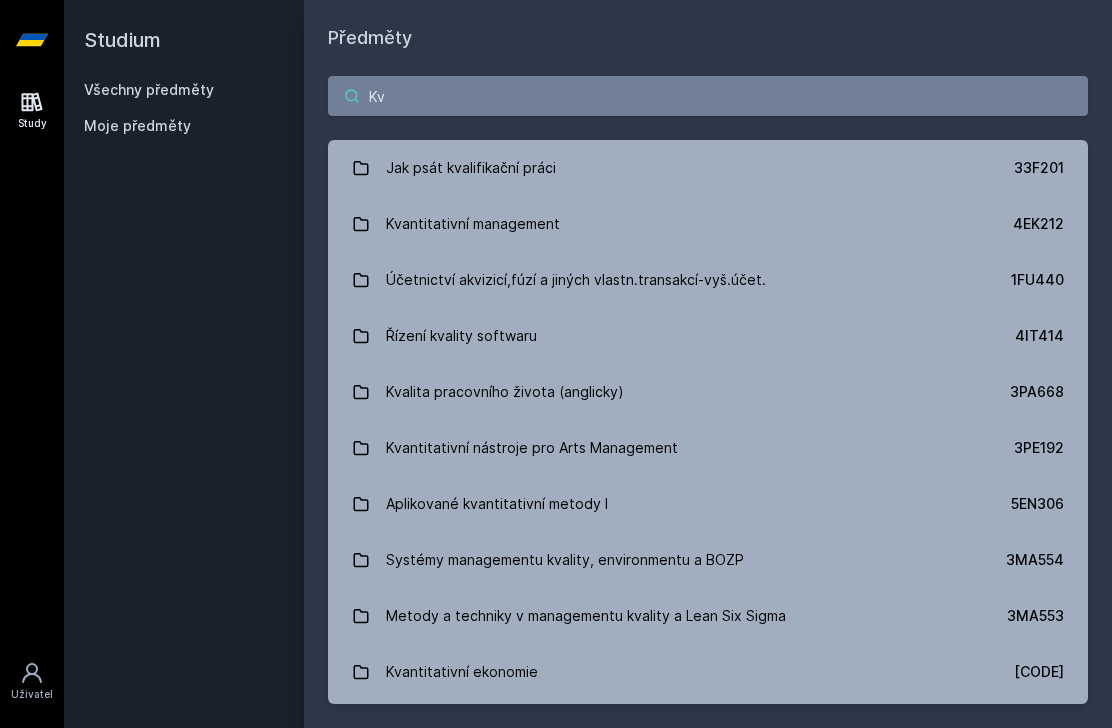 type on "Kv" 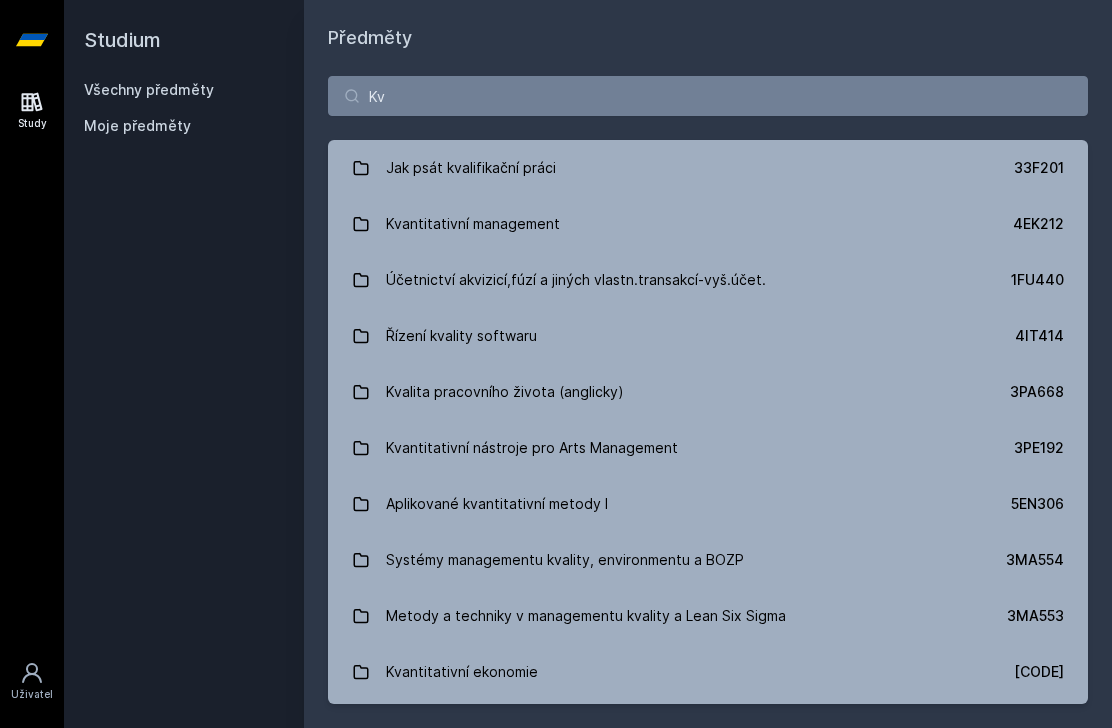 click on "Kvantitativní management   4EK212" at bounding box center [708, 224] 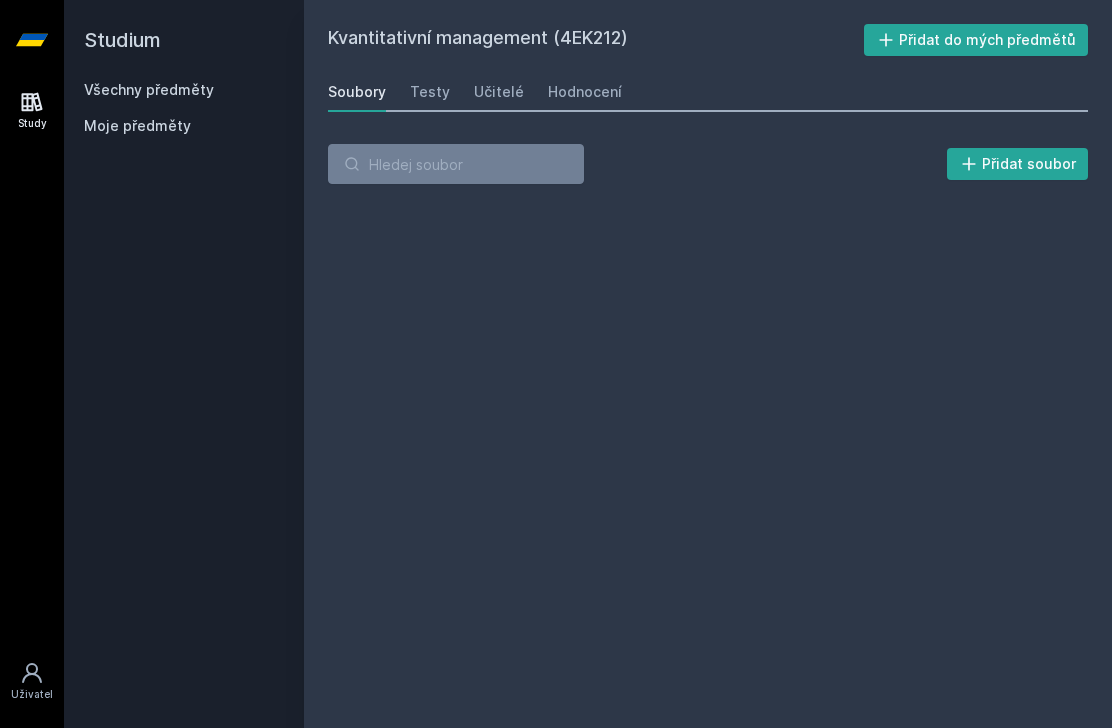 click on "Hodnocení" at bounding box center [585, 92] 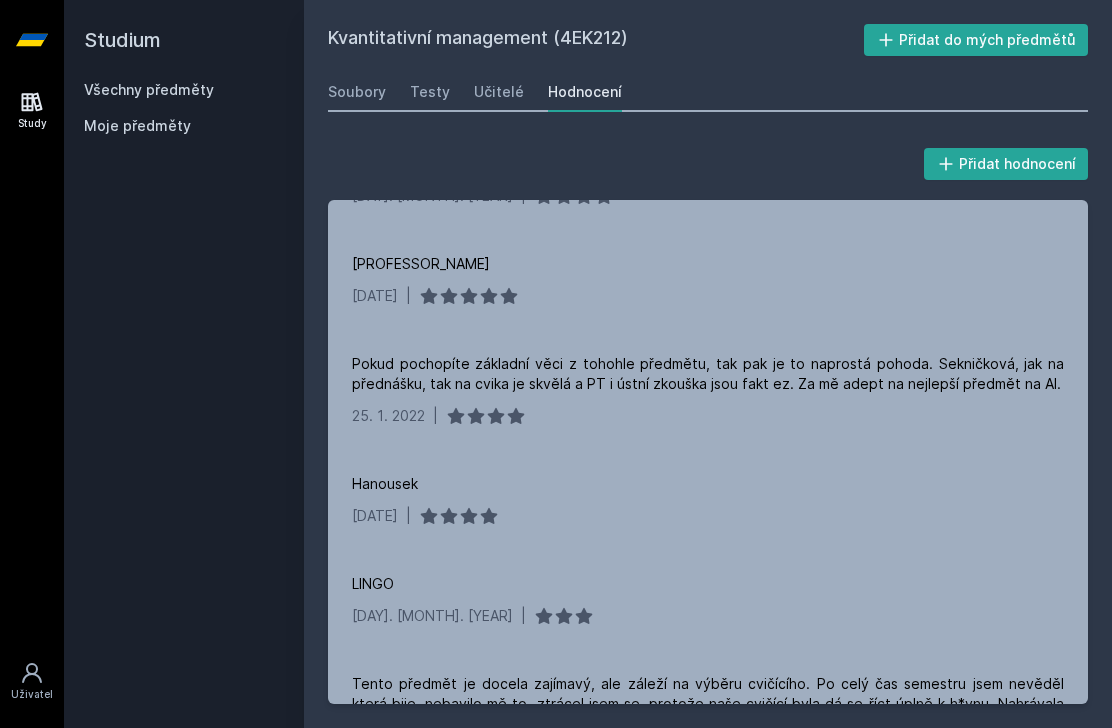 scroll, scrollTop: 729, scrollLeft: 0, axis: vertical 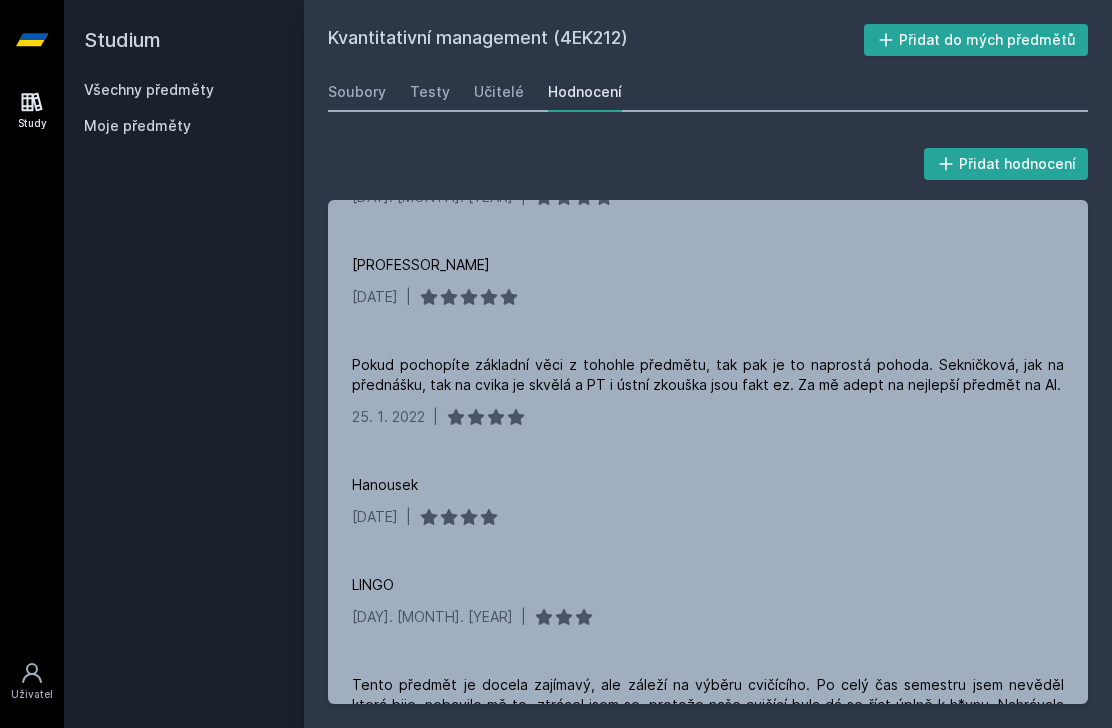 click on "Učitelé" at bounding box center (499, 92) 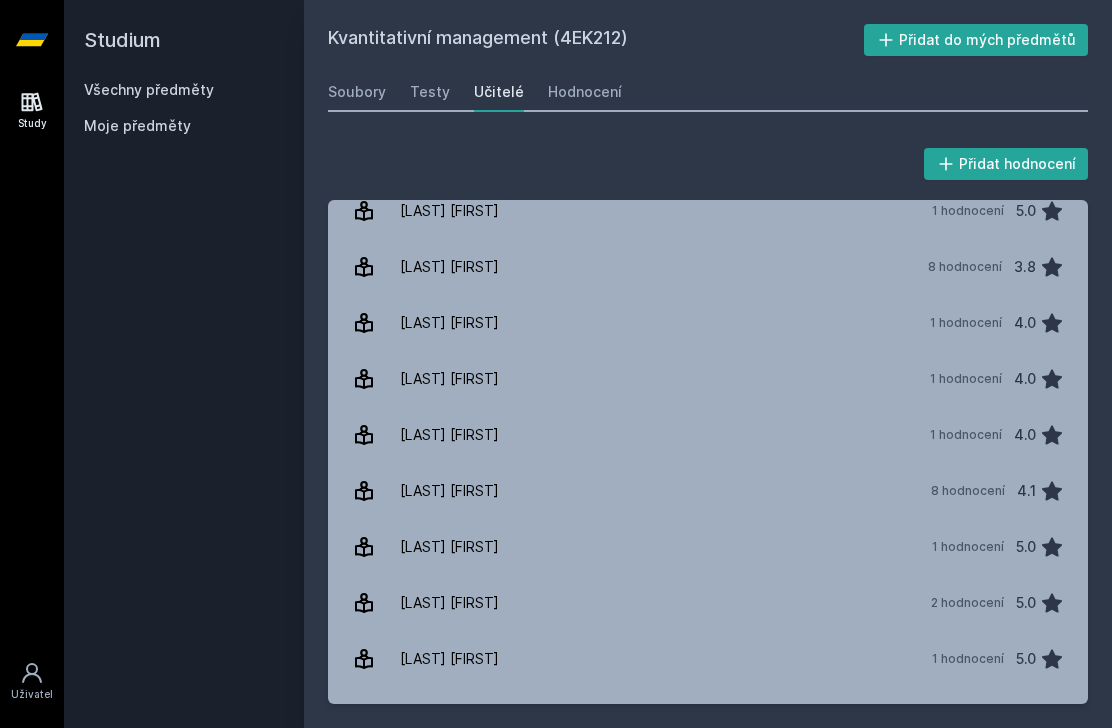 scroll, scrollTop: 187, scrollLeft: 0, axis: vertical 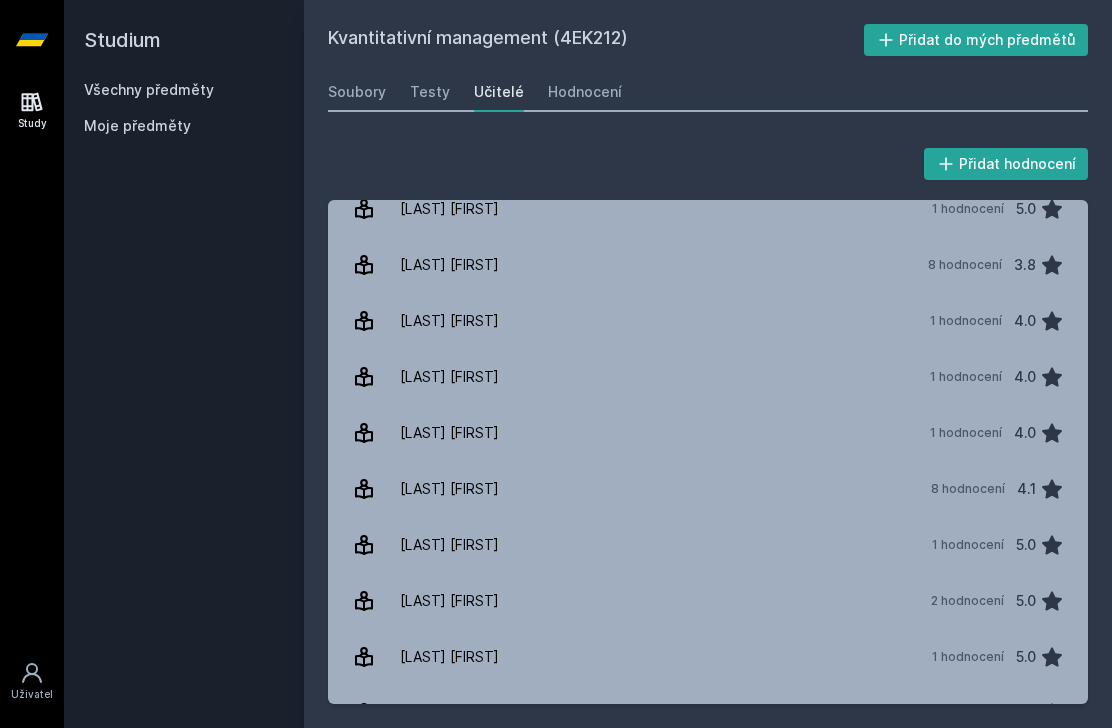 click on "Soubory" at bounding box center (357, 92) 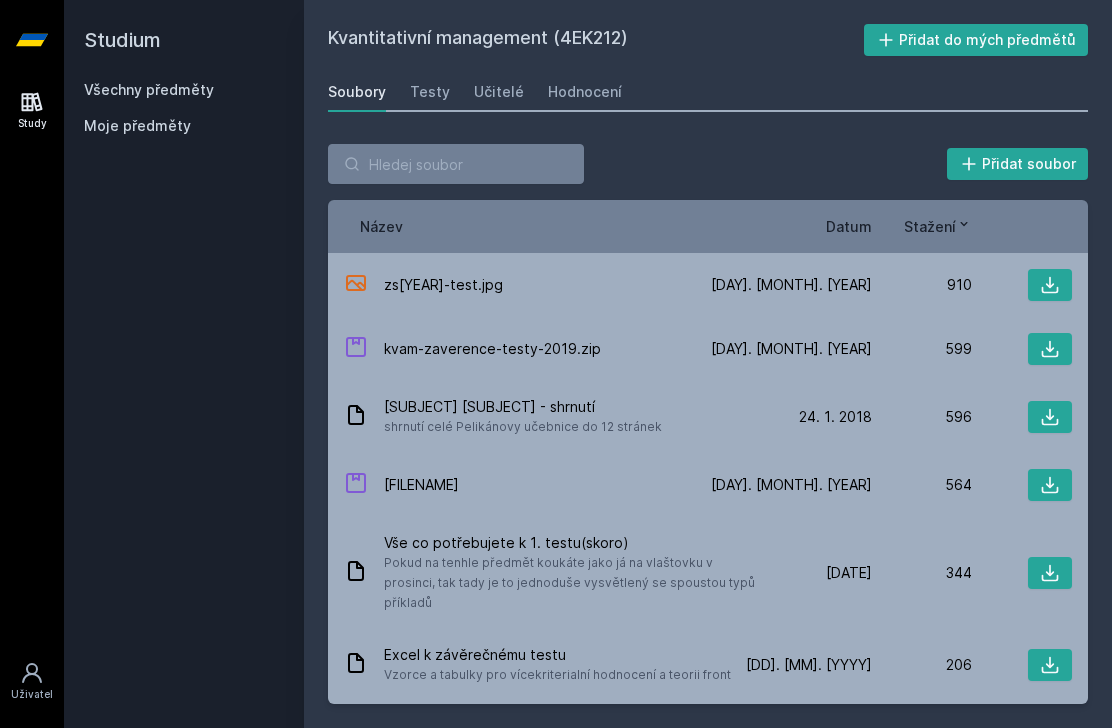 click on "zs[YEAR]-test.jpg" at bounding box center (527, 285) 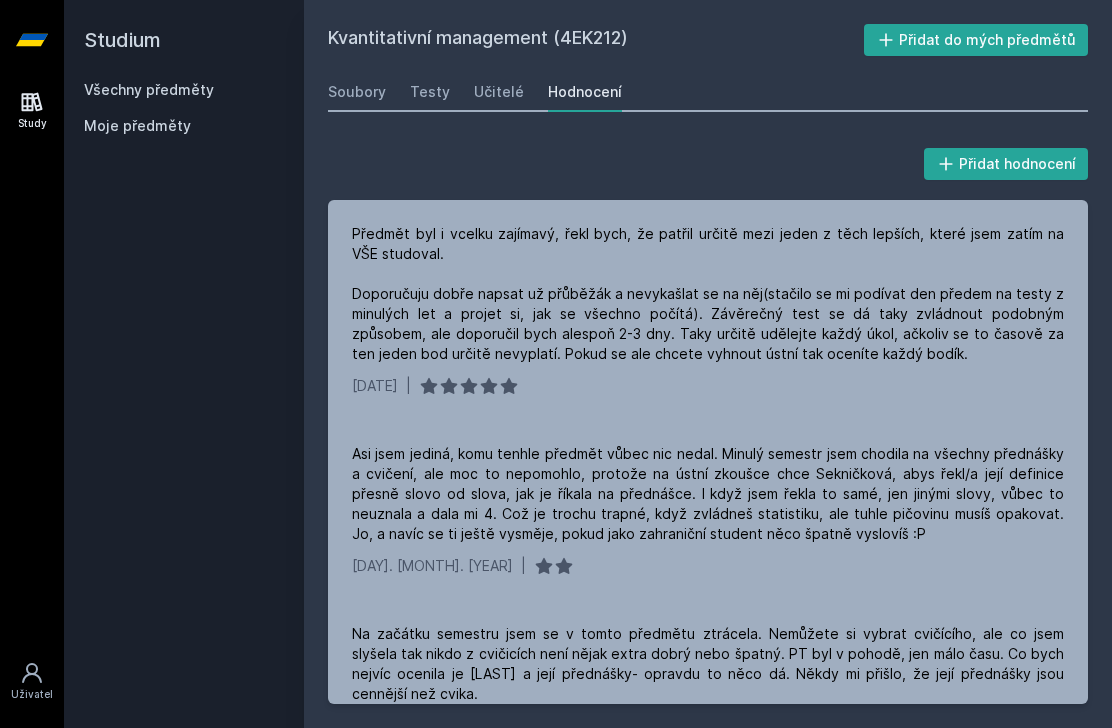 click on "Učitelé" at bounding box center [499, 92] 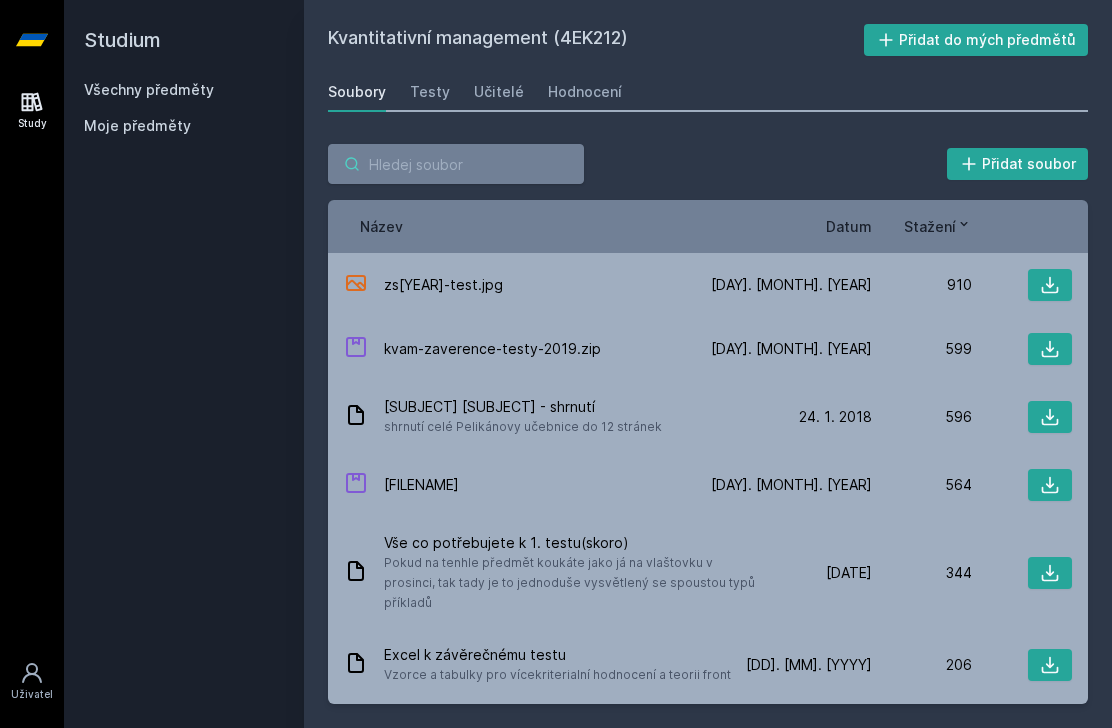 click at bounding box center (456, 164) 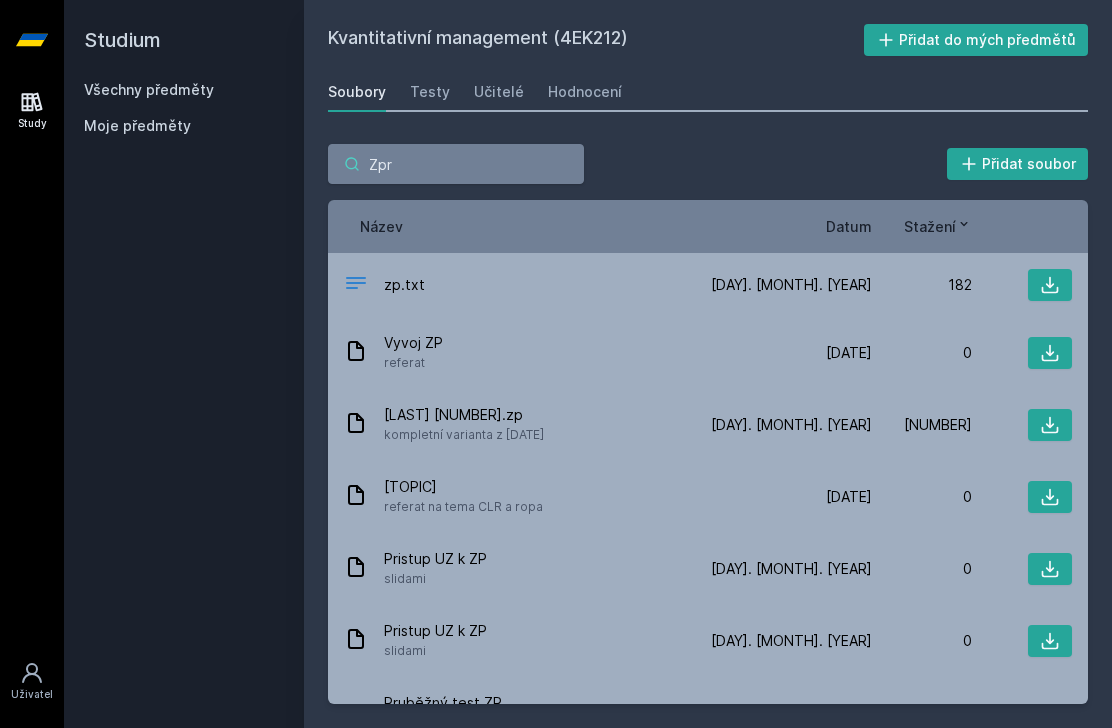 type on "Zpra" 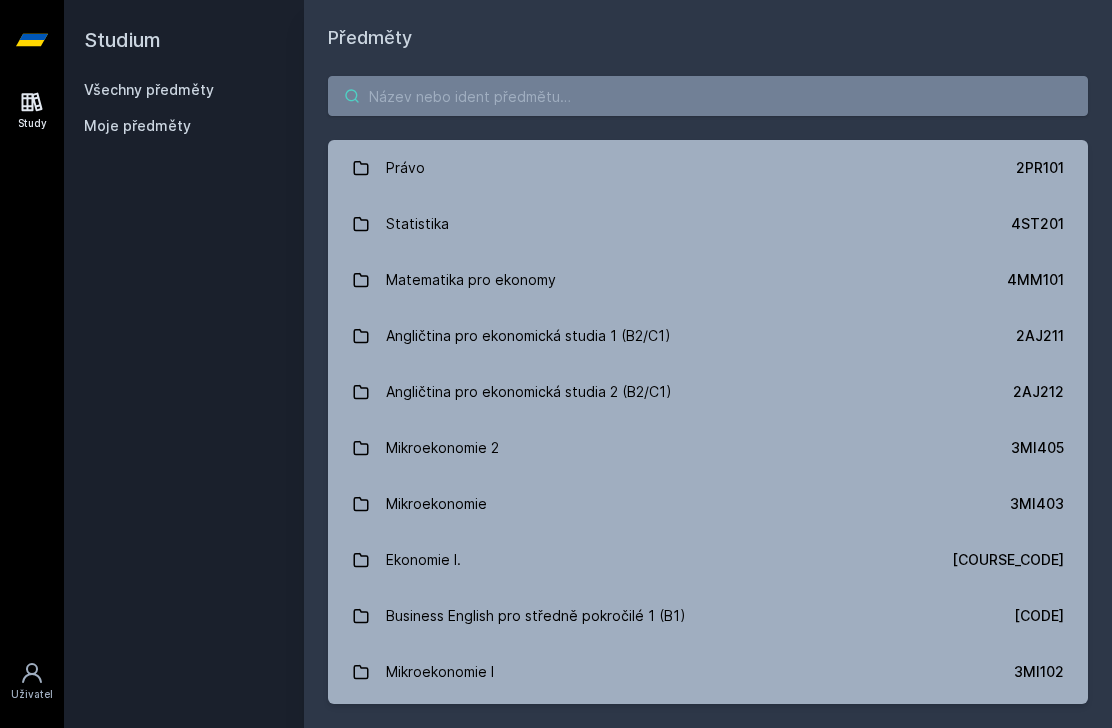 click at bounding box center [708, 96] 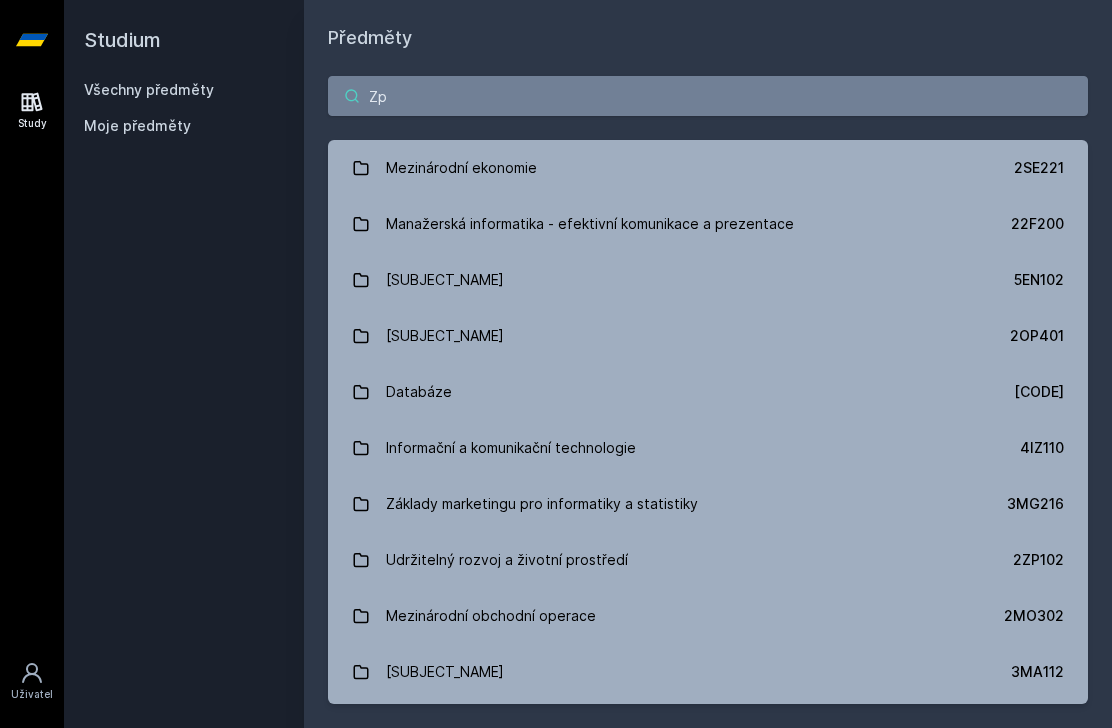 type on "Zpr" 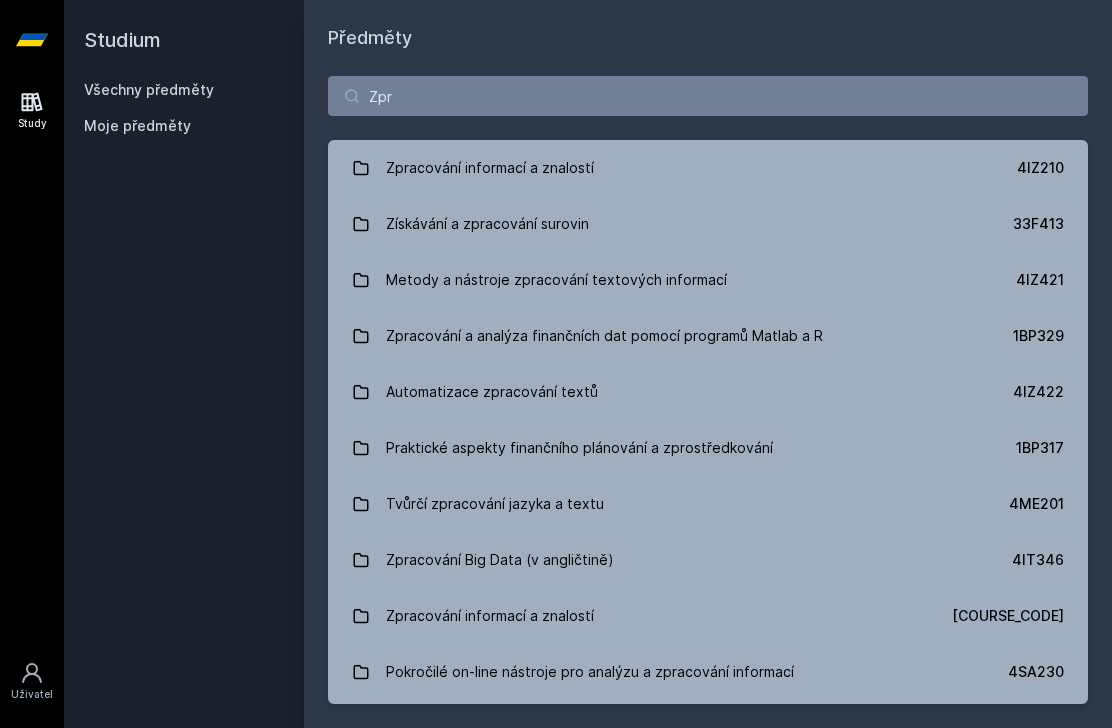 click on "Zpracování informací a znalostí   4IZ210" at bounding box center (708, 168) 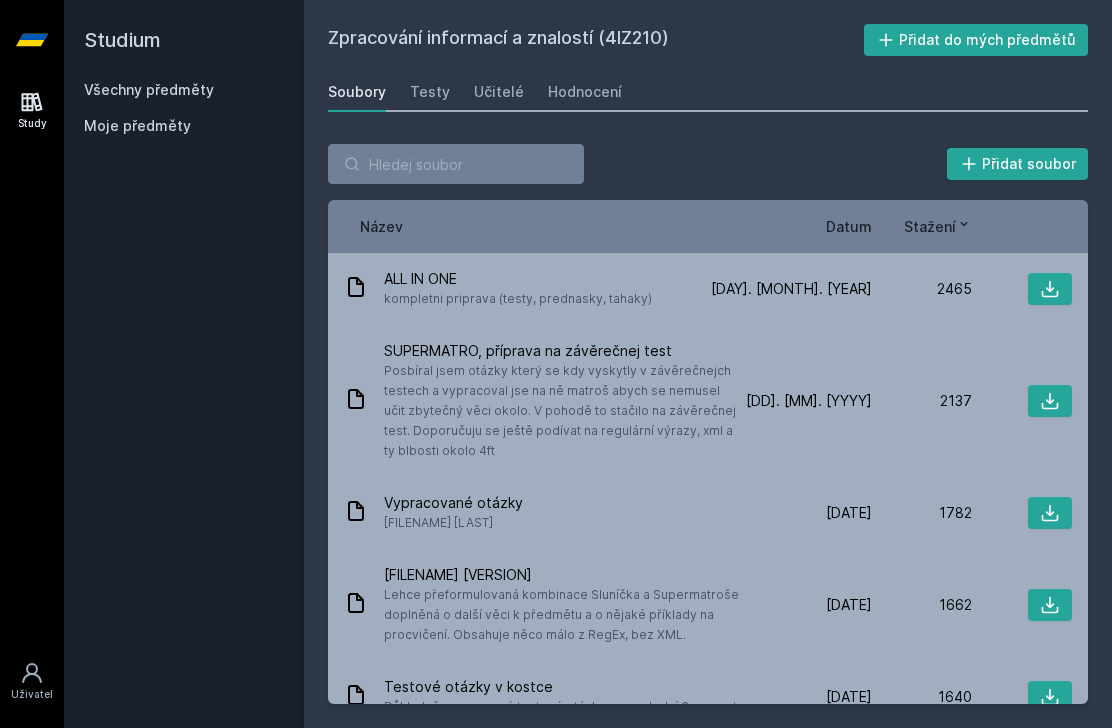 click on "Hodnocení" at bounding box center (585, 92) 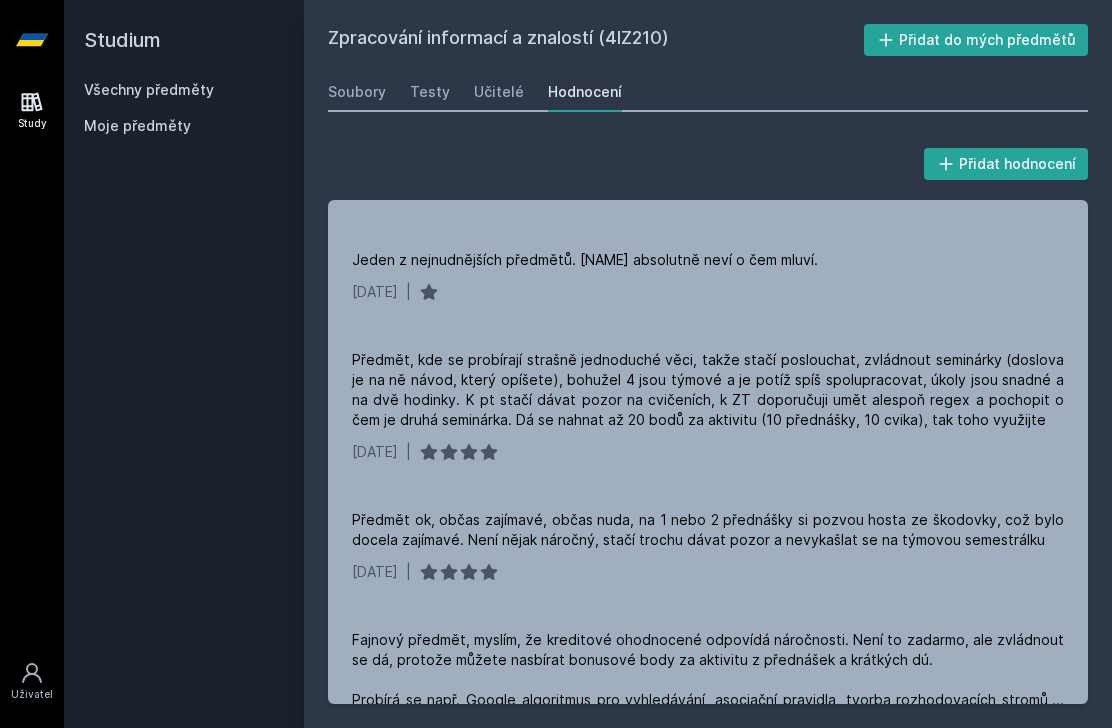 scroll, scrollTop: 875, scrollLeft: 0, axis: vertical 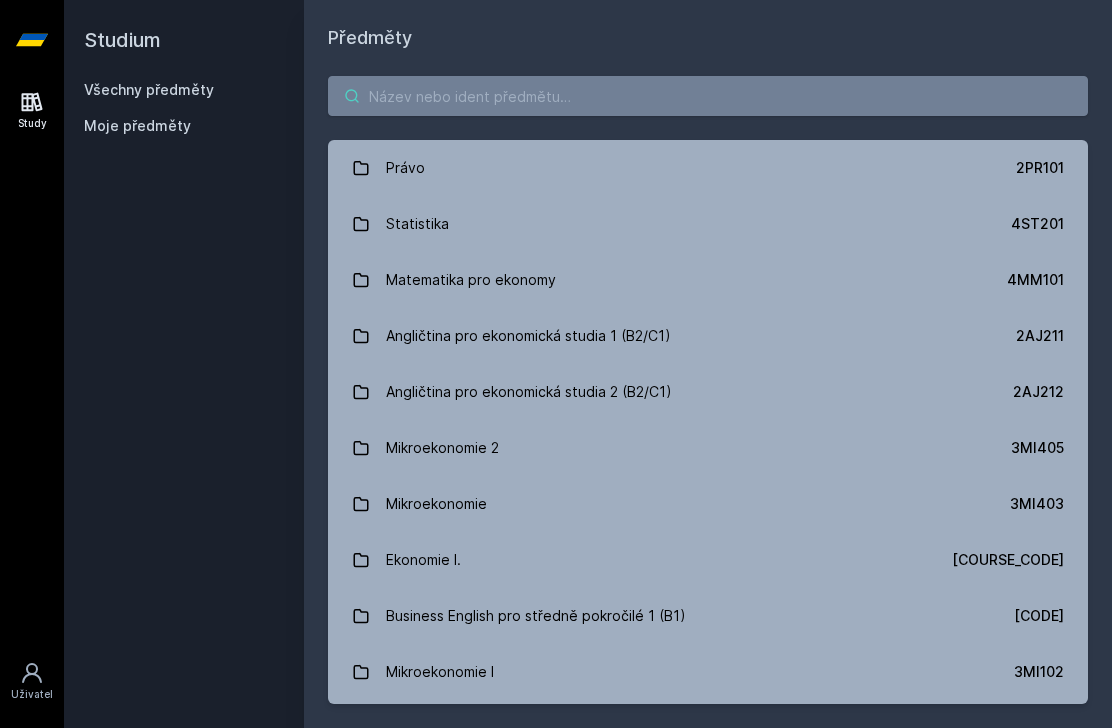 click at bounding box center (708, 96) 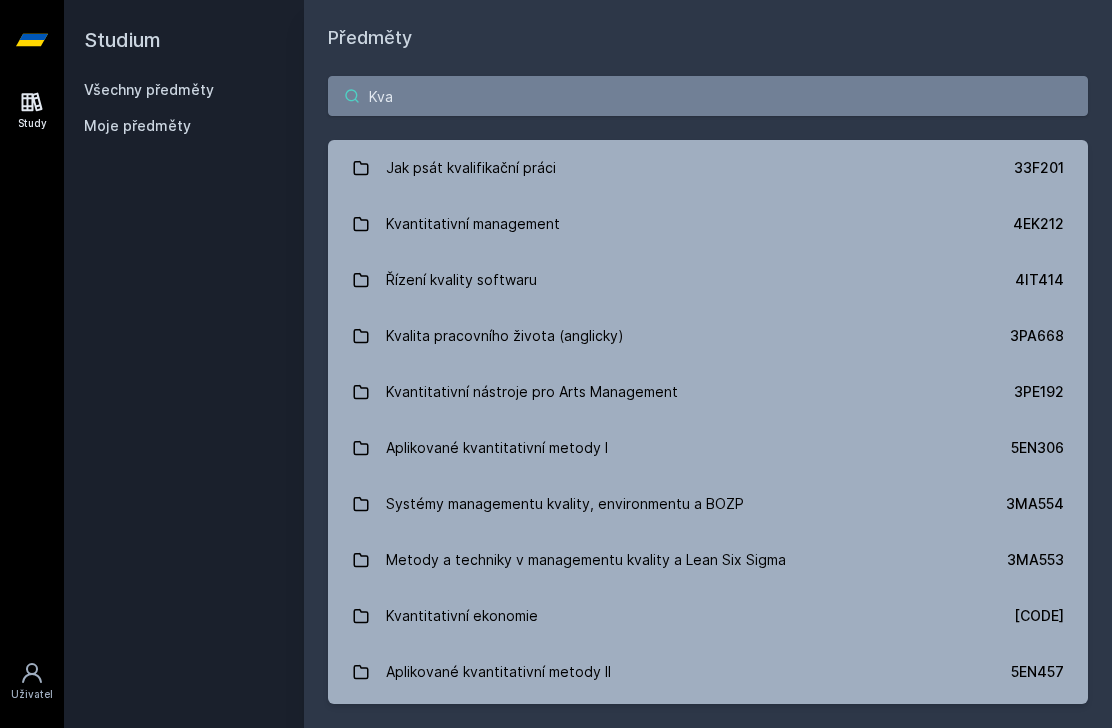 type on "Kvan" 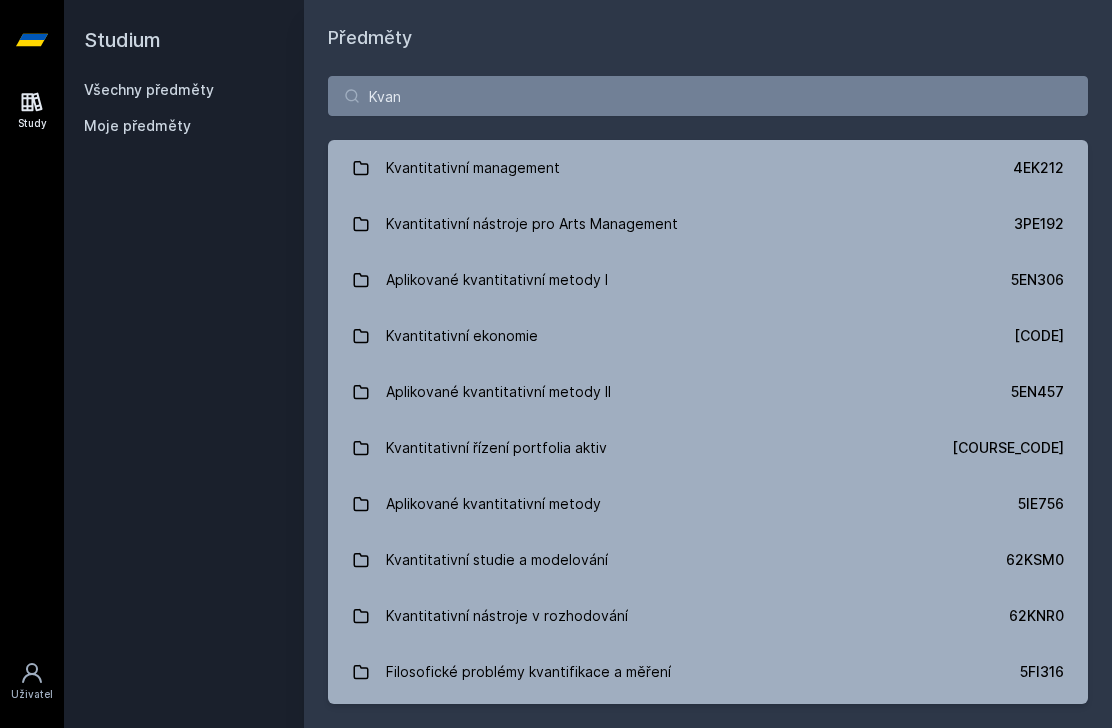 click on "Kvantitativní management   4EK212" at bounding box center (708, 168) 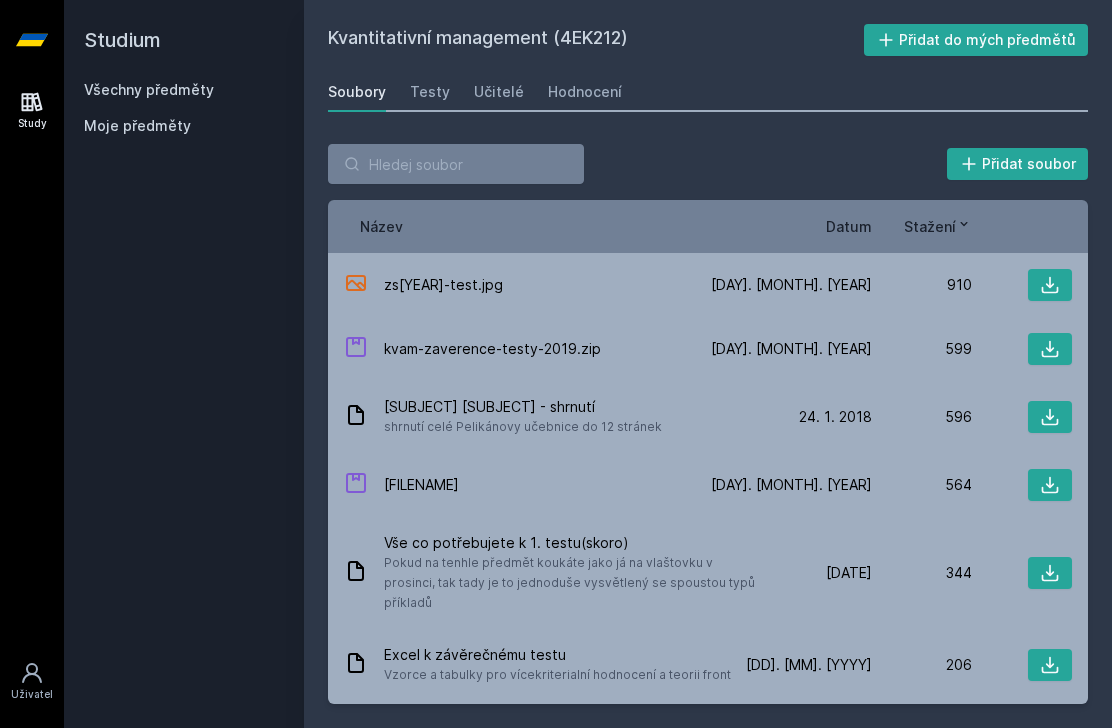 click on "Učitelé" at bounding box center [499, 92] 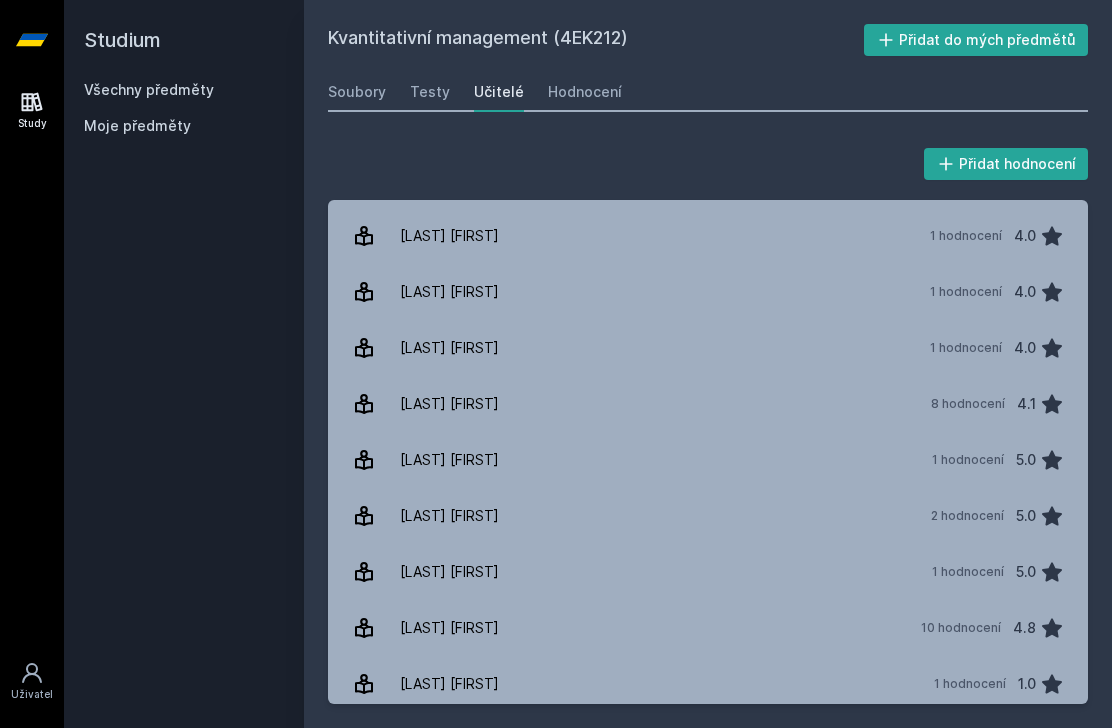 scroll, scrollTop: 270, scrollLeft: 0, axis: vertical 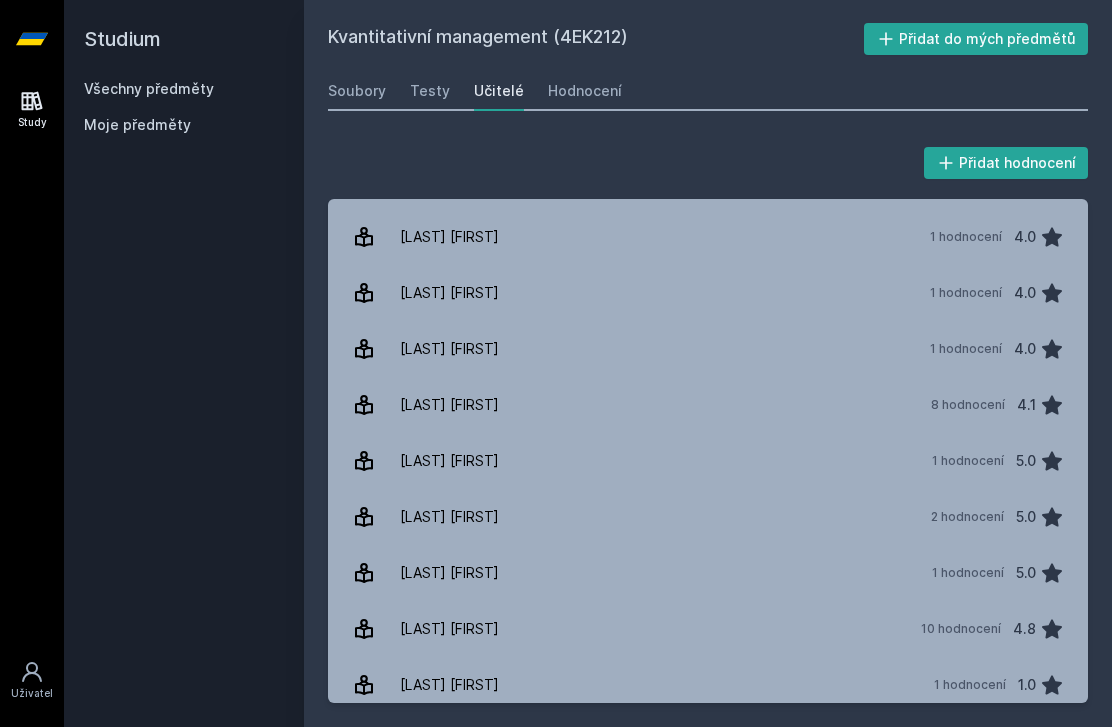 click on "Hodnocení" at bounding box center (585, 92) 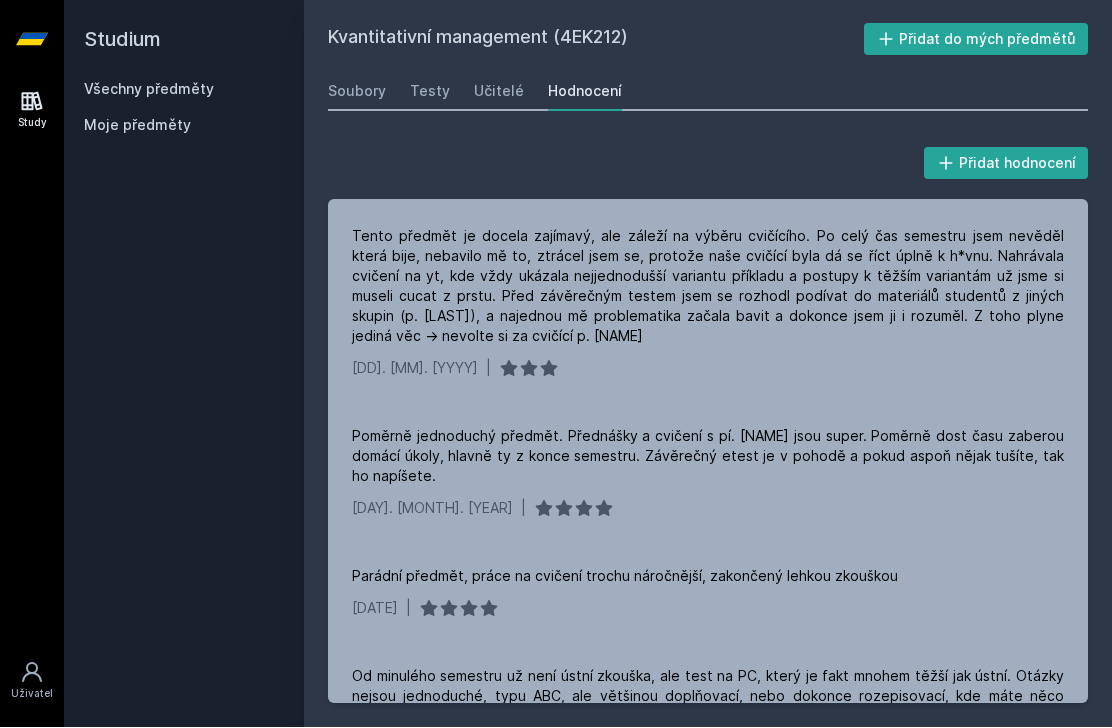 scroll, scrollTop: 1175, scrollLeft: 0, axis: vertical 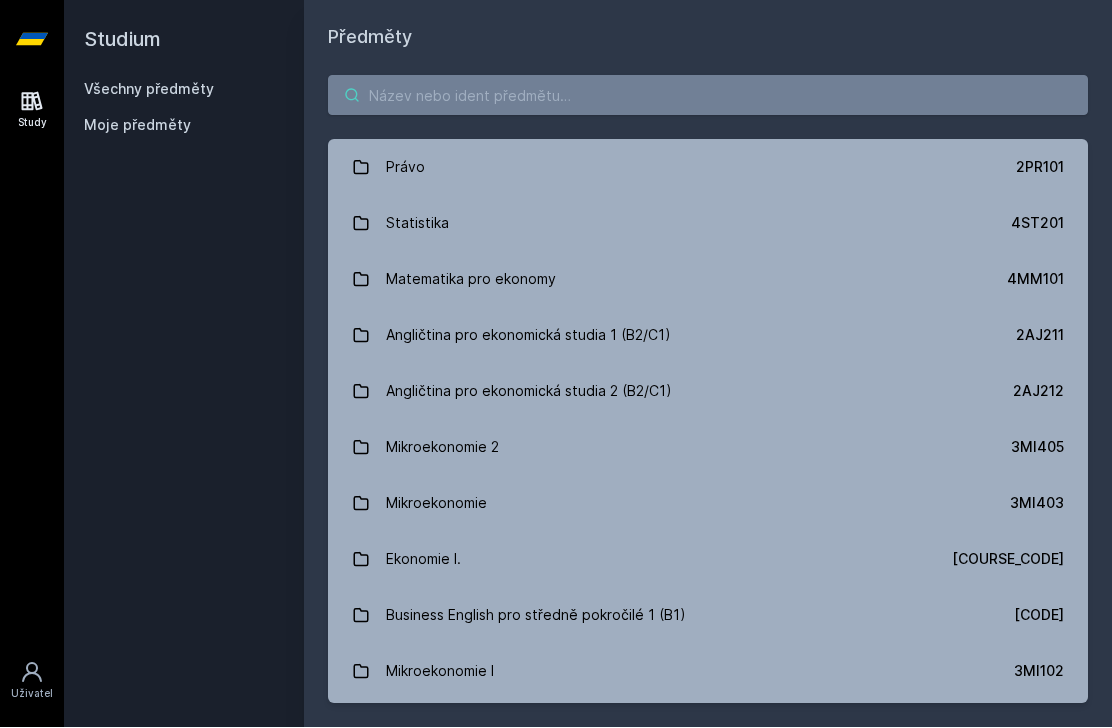 click at bounding box center (708, 96) 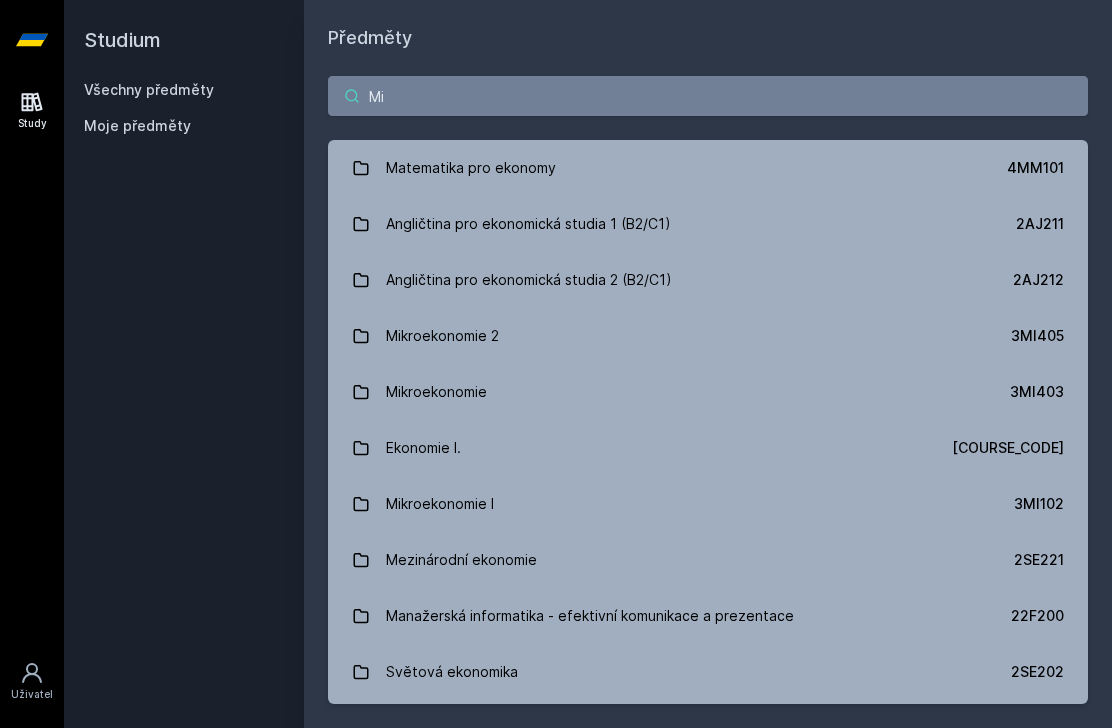 type on "[LAST]" 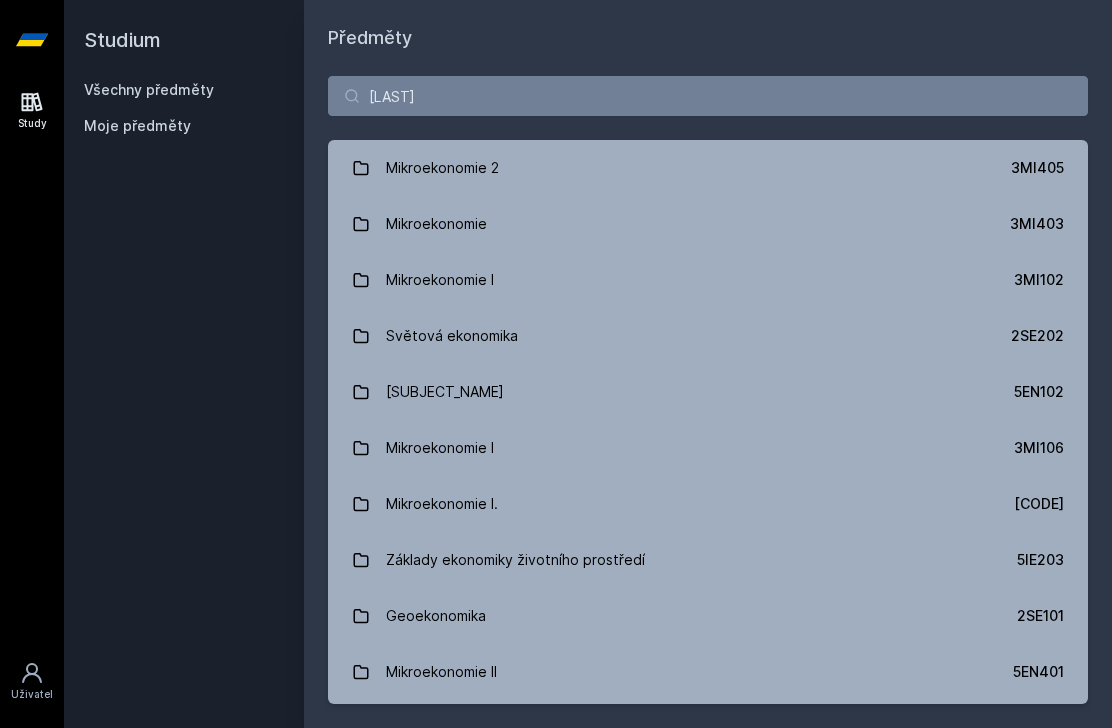 click on "Mikroekonomie I   3MI102" at bounding box center (708, 280) 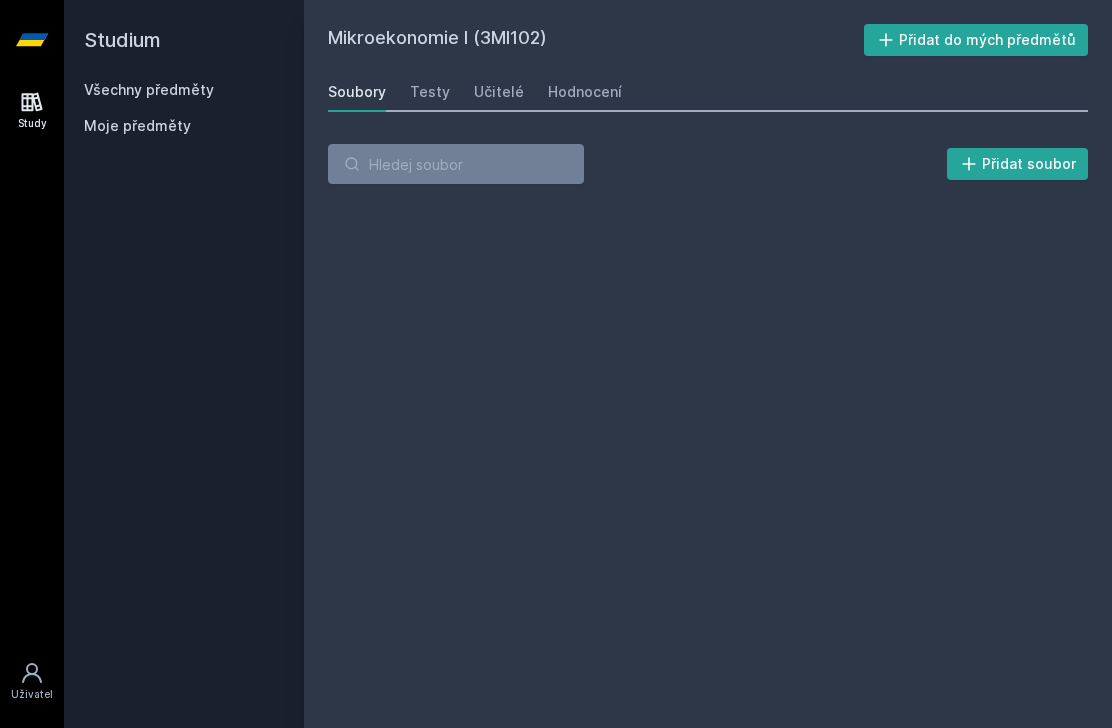 click on "Hodnocení" at bounding box center [585, 92] 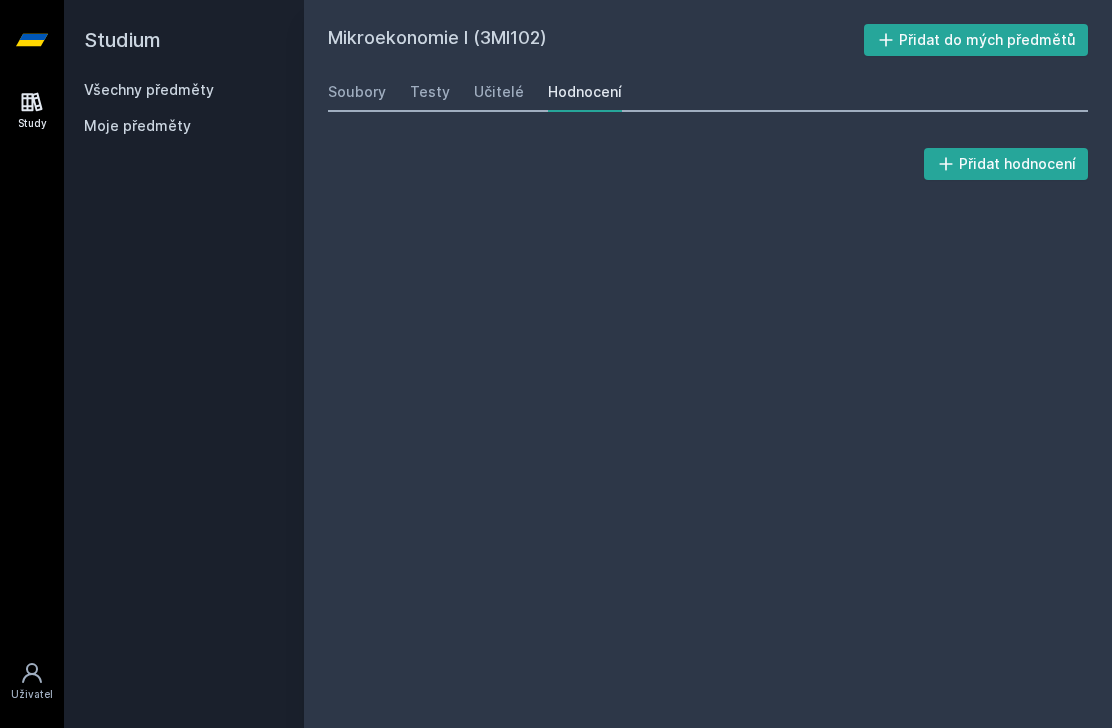 click on "Učitelé" at bounding box center (499, 92) 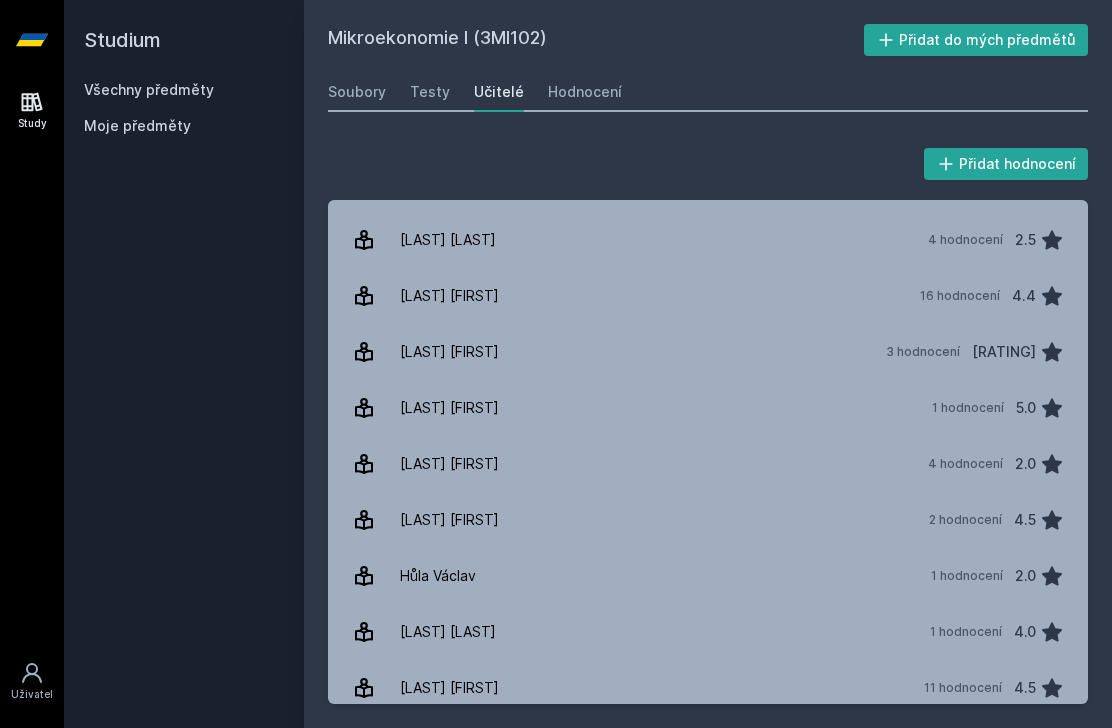 scroll, scrollTop: 139, scrollLeft: 0, axis: vertical 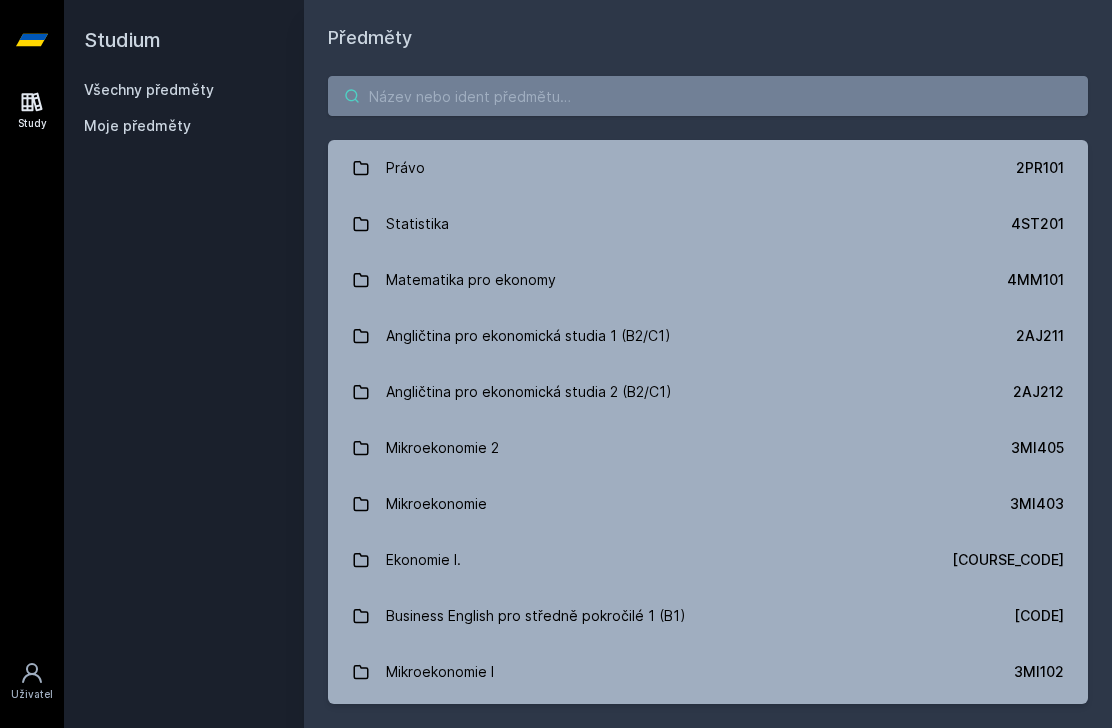 click at bounding box center (708, 96) 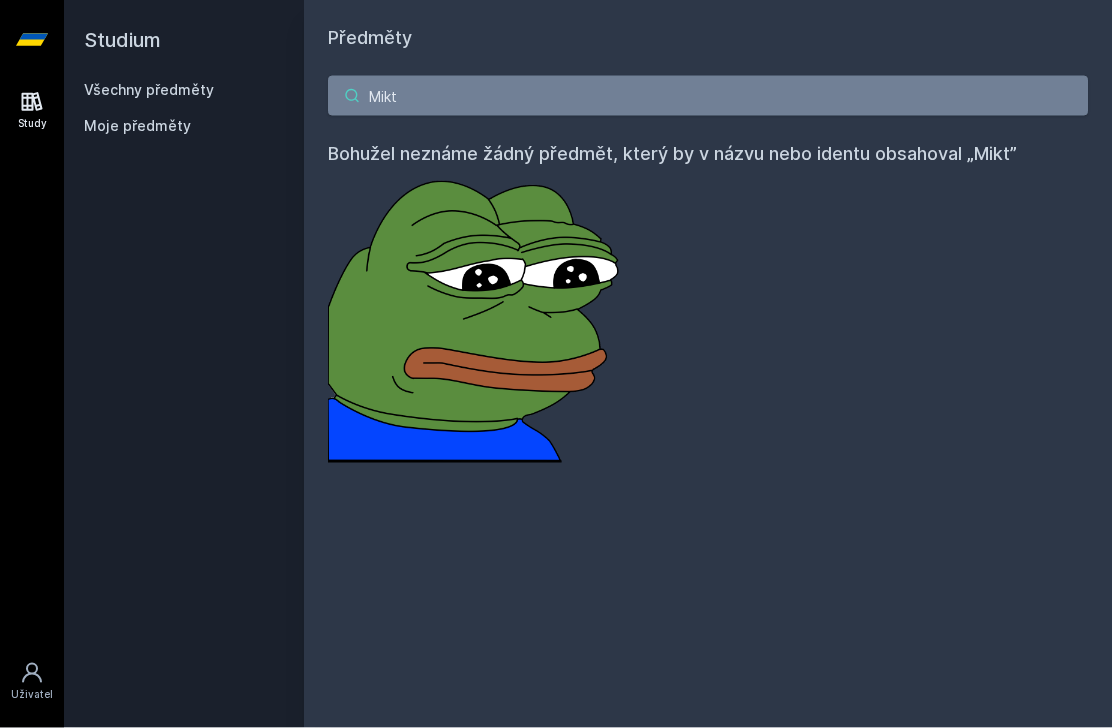 type on "[LAST]" 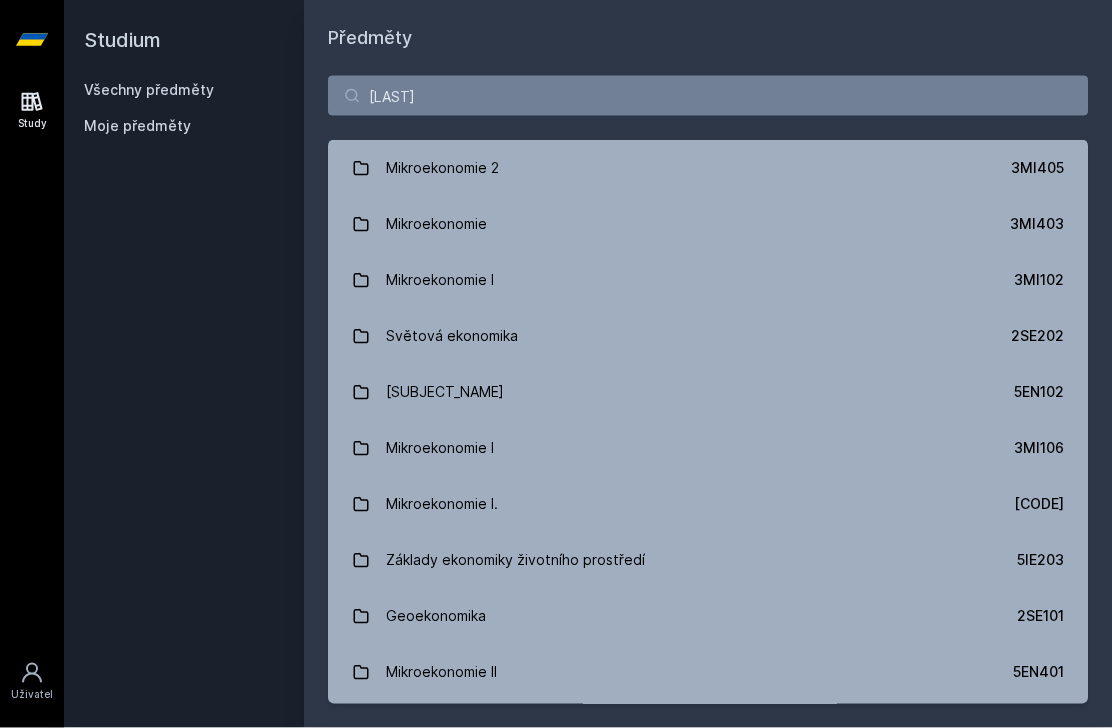 click on "Mikroekonomie" at bounding box center [436, 224] 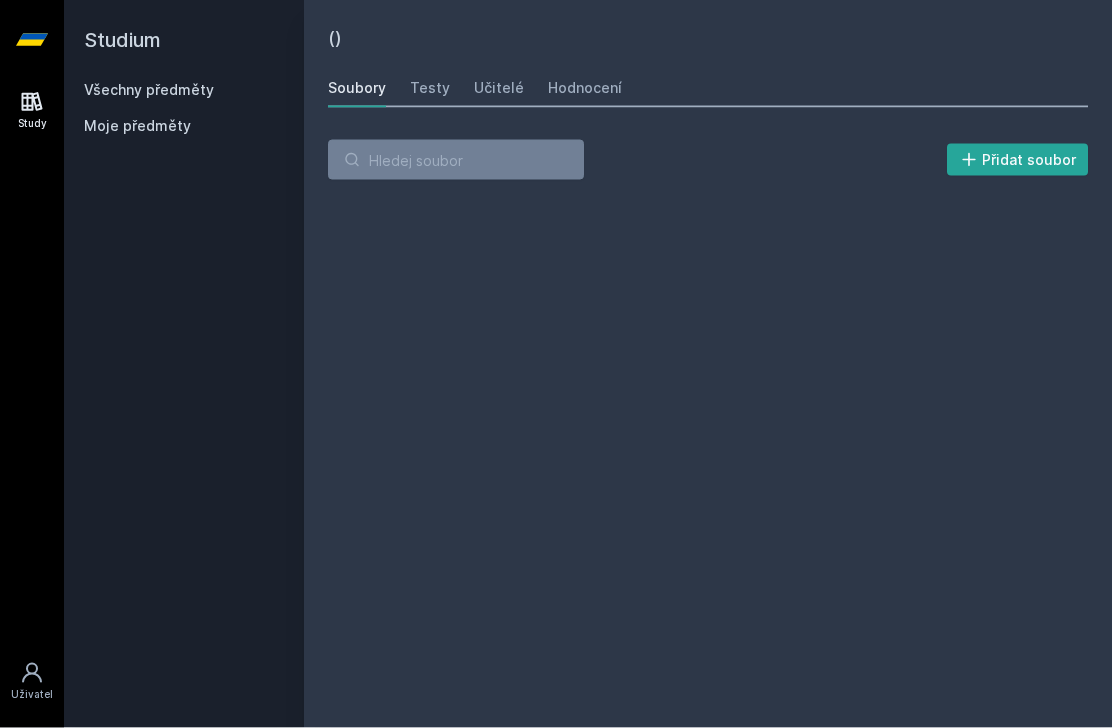 scroll, scrollTop: 66, scrollLeft: 0, axis: vertical 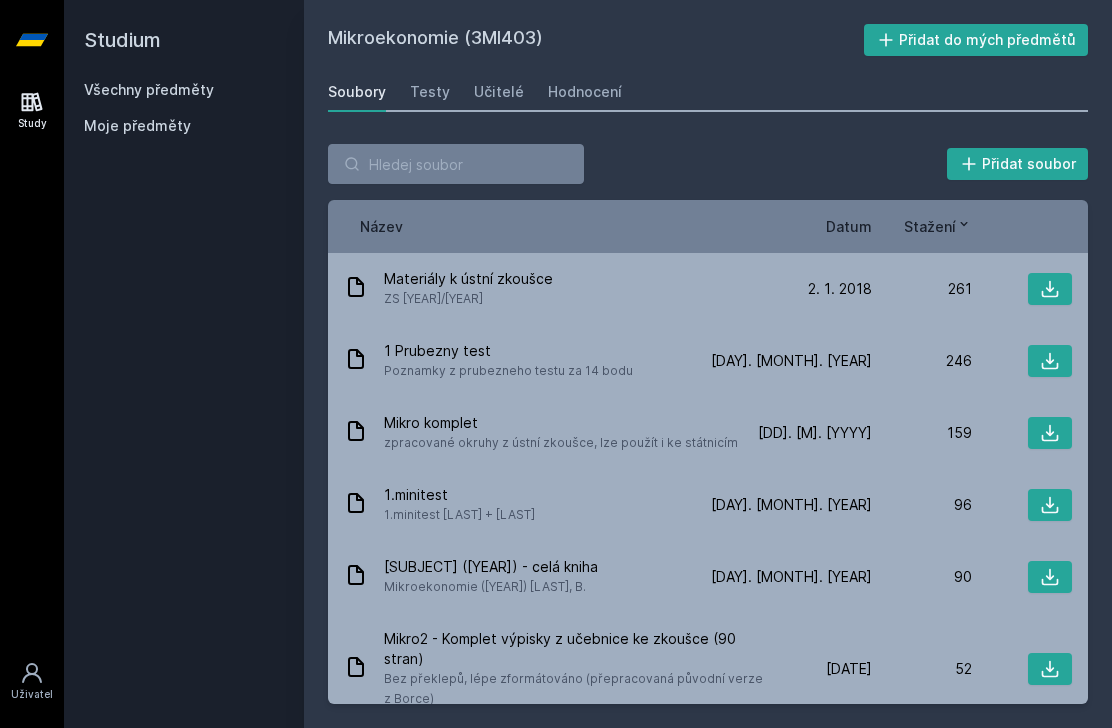 click on "Učitelé" at bounding box center [499, 92] 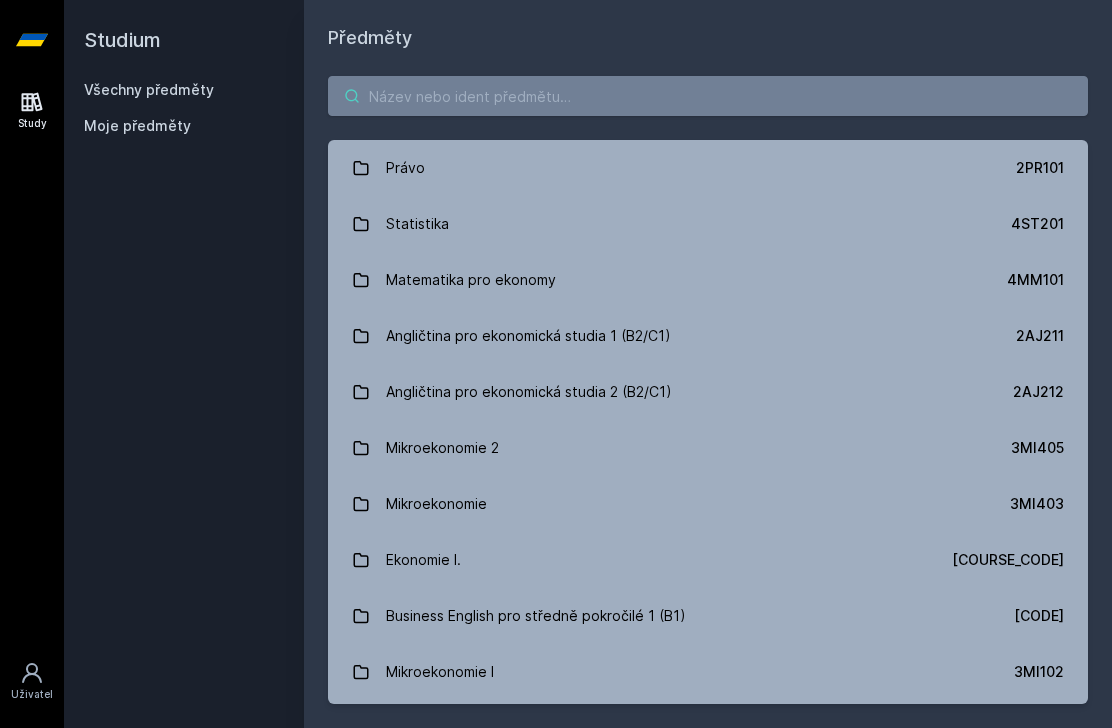 click at bounding box center [708, 96] 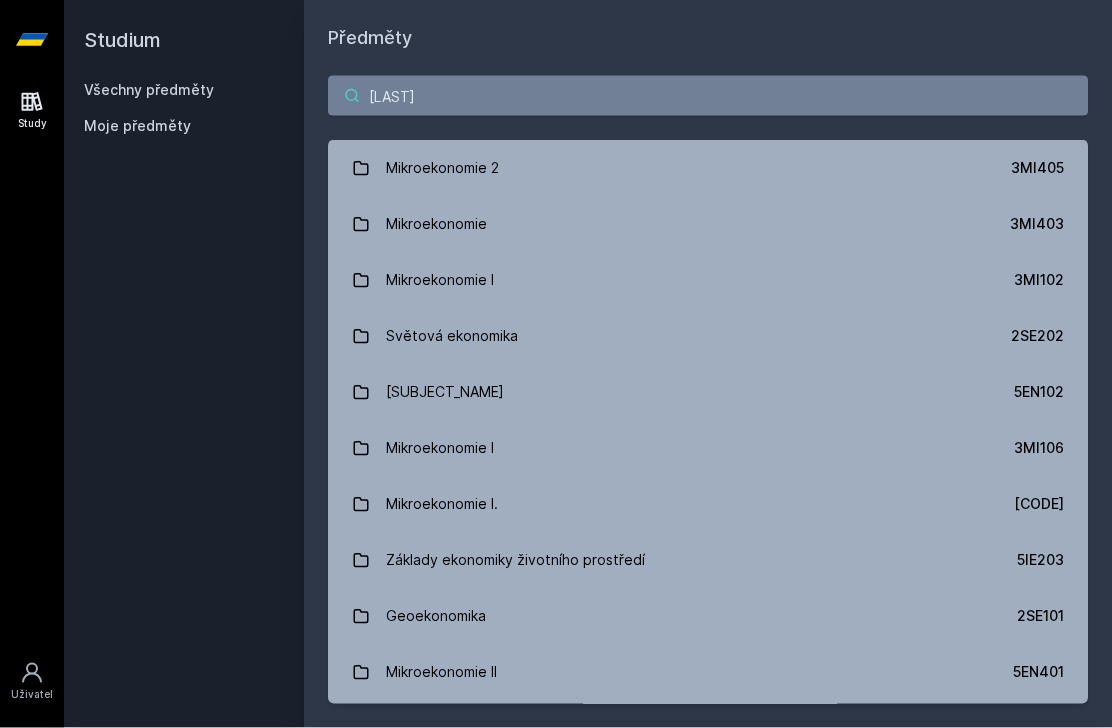 type on "[LAST]" 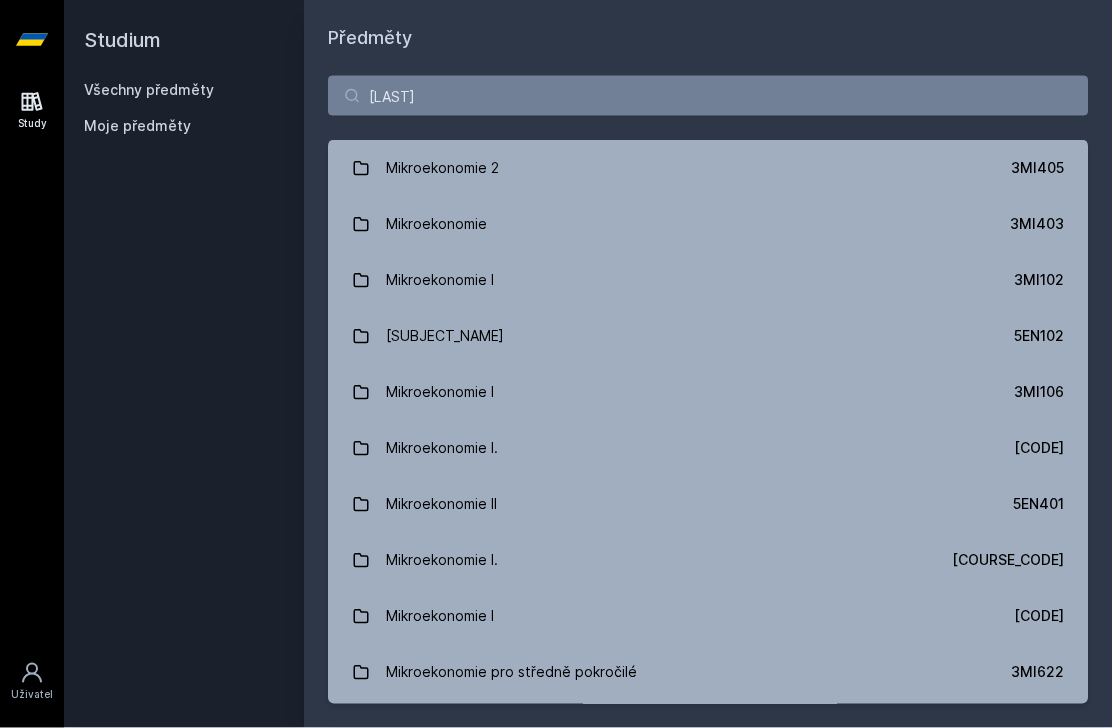 click on "Mikroekonomie 2   3MI405" at bounding box center [708, 168] 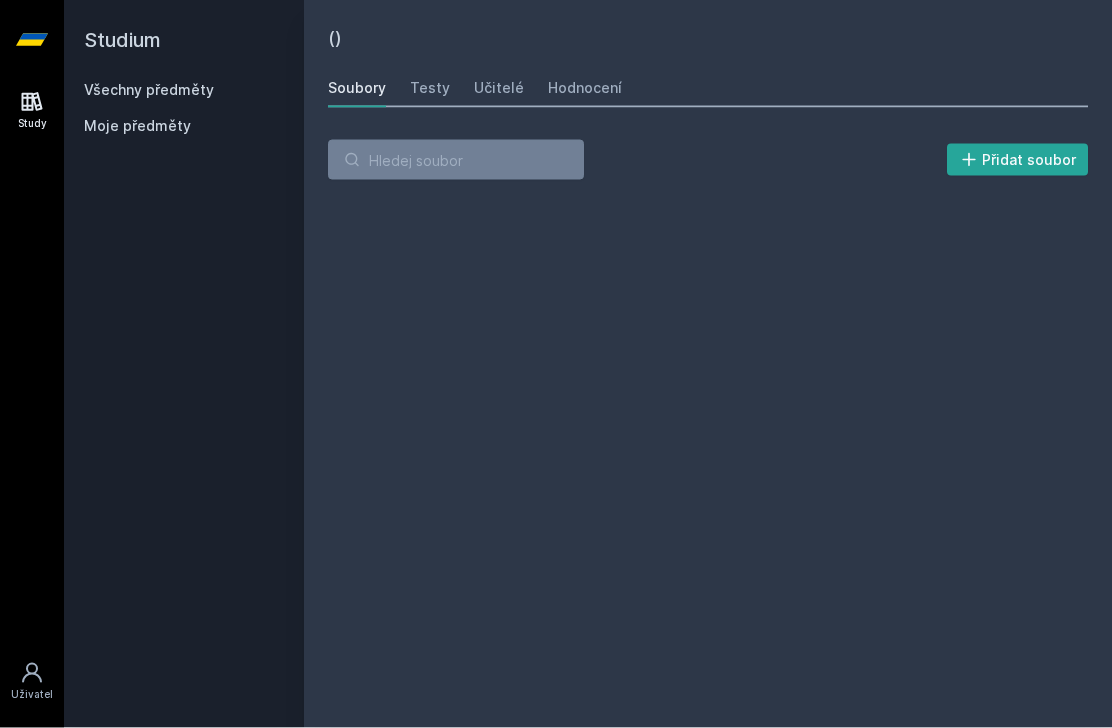 scroll, scrollTop: 66, scrollLeft: 0, axis: vertical 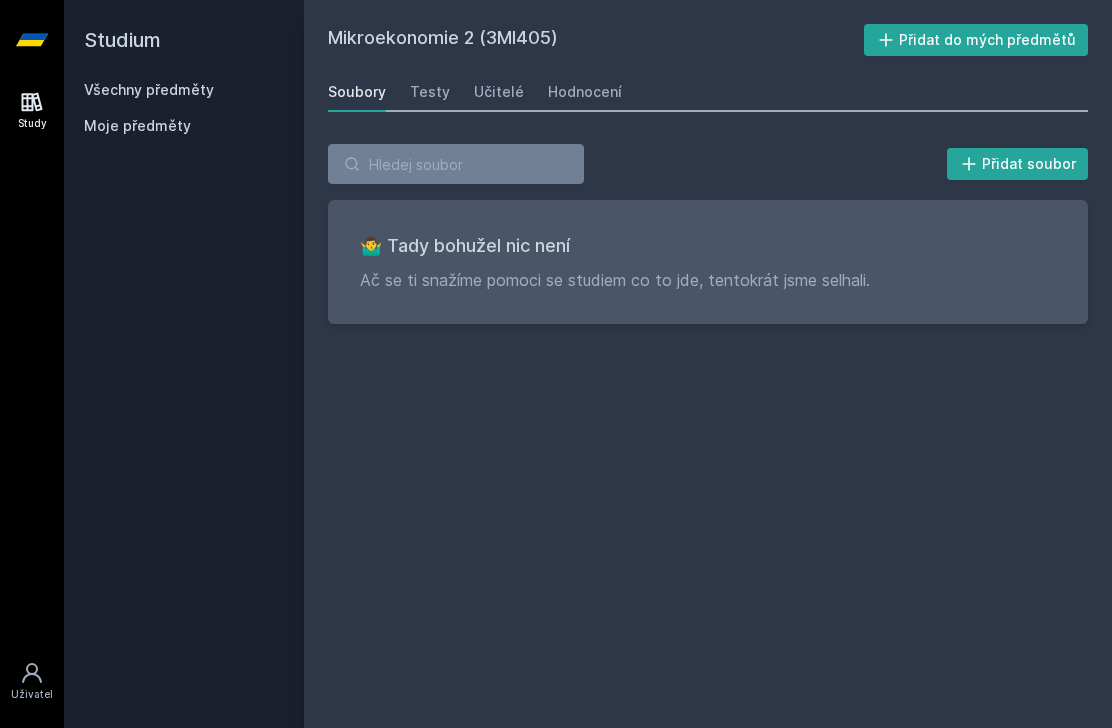 click on "Učitelé" at bounding box center [499, 92] 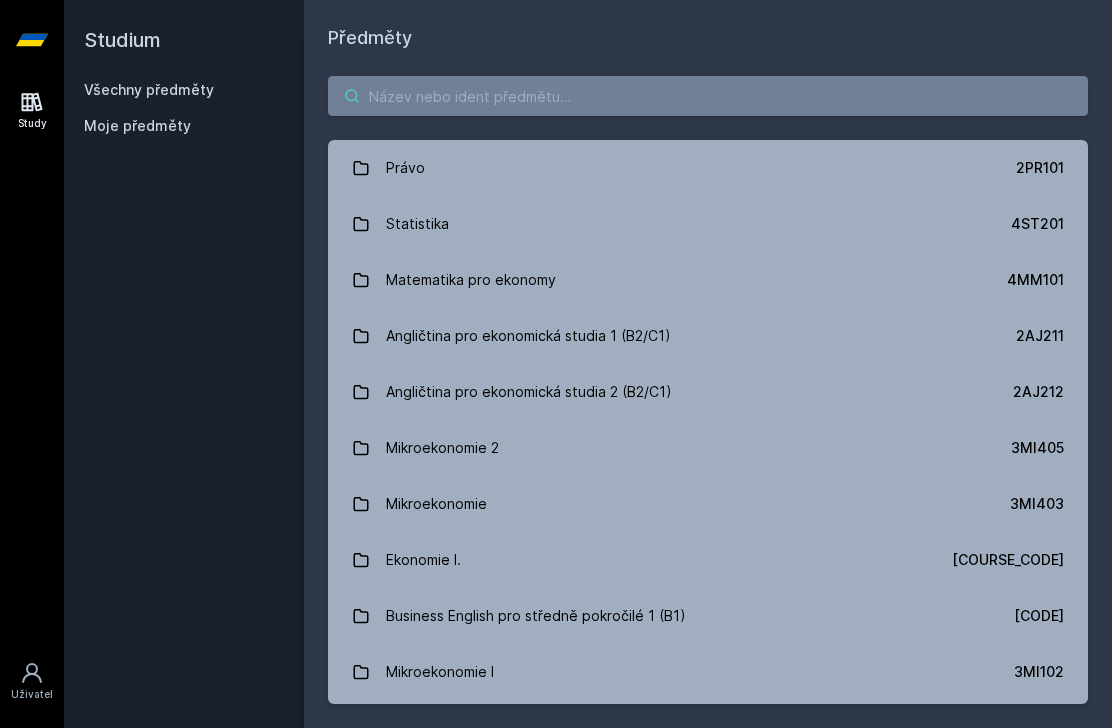 click at bounding box center [708, 96] 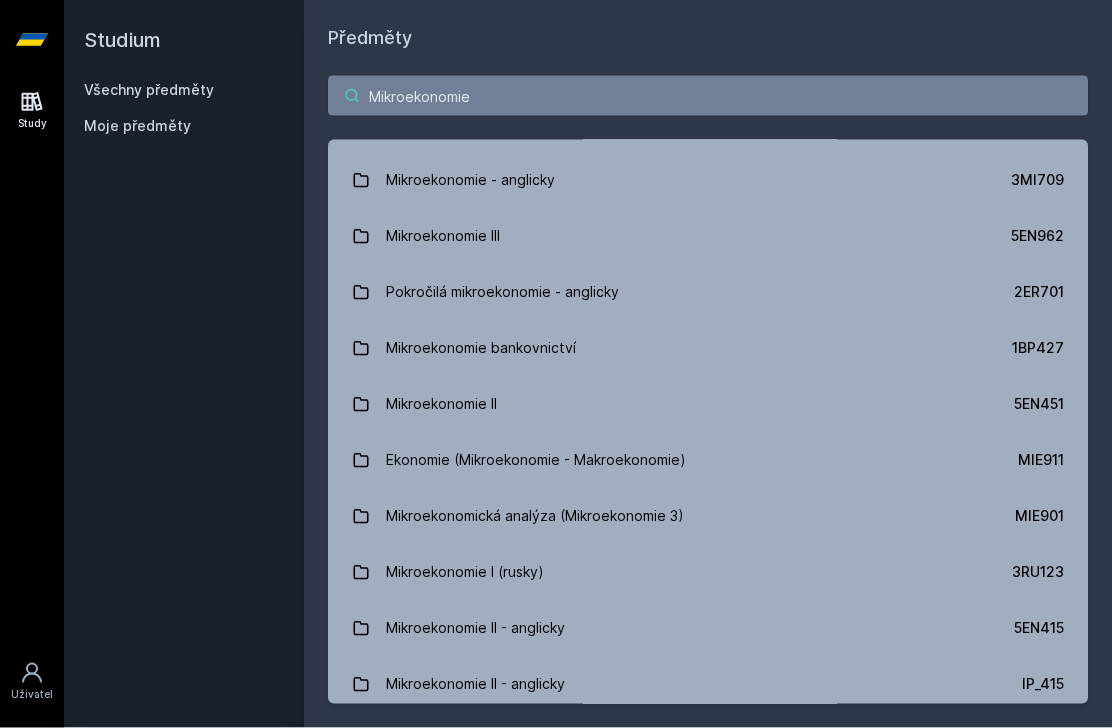 scroll, scrollTop: 714, scrollLeft: 0, axis: vertical 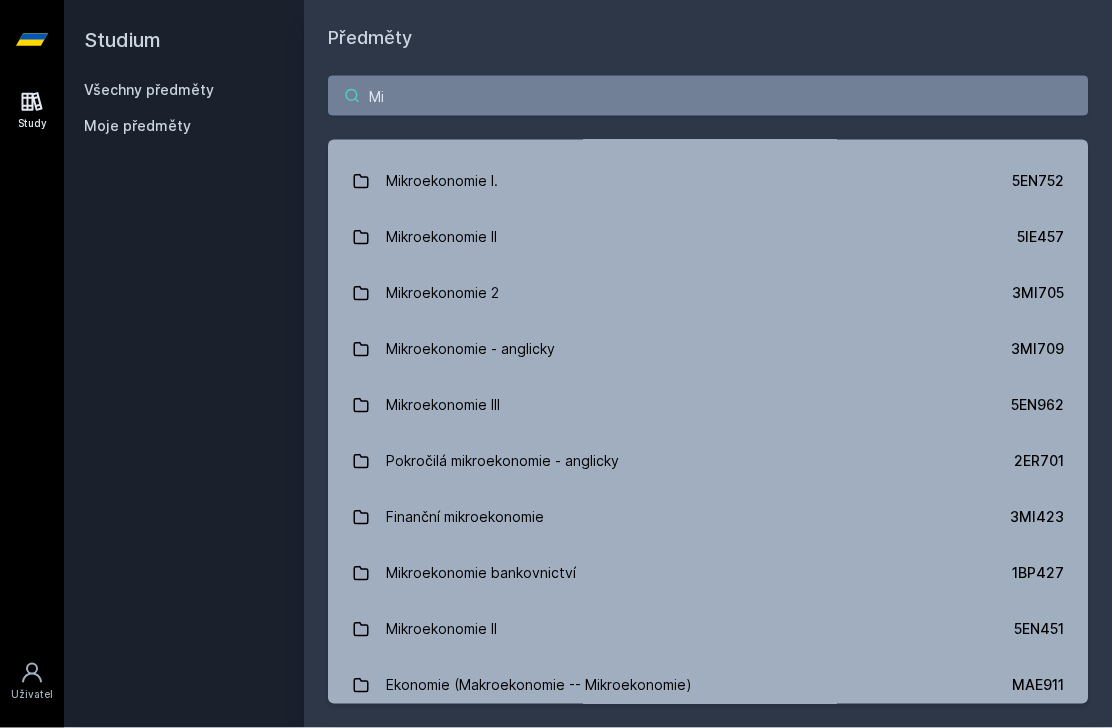 type on "M" 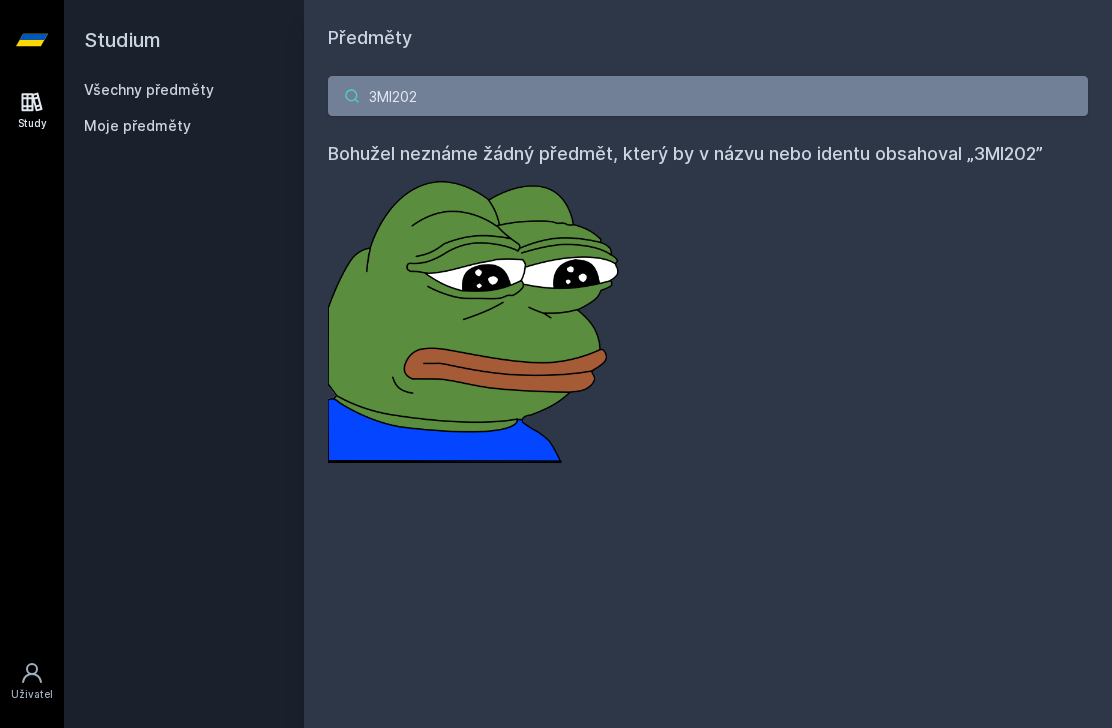 click on "3MI202" at bounding box center (708, 96) 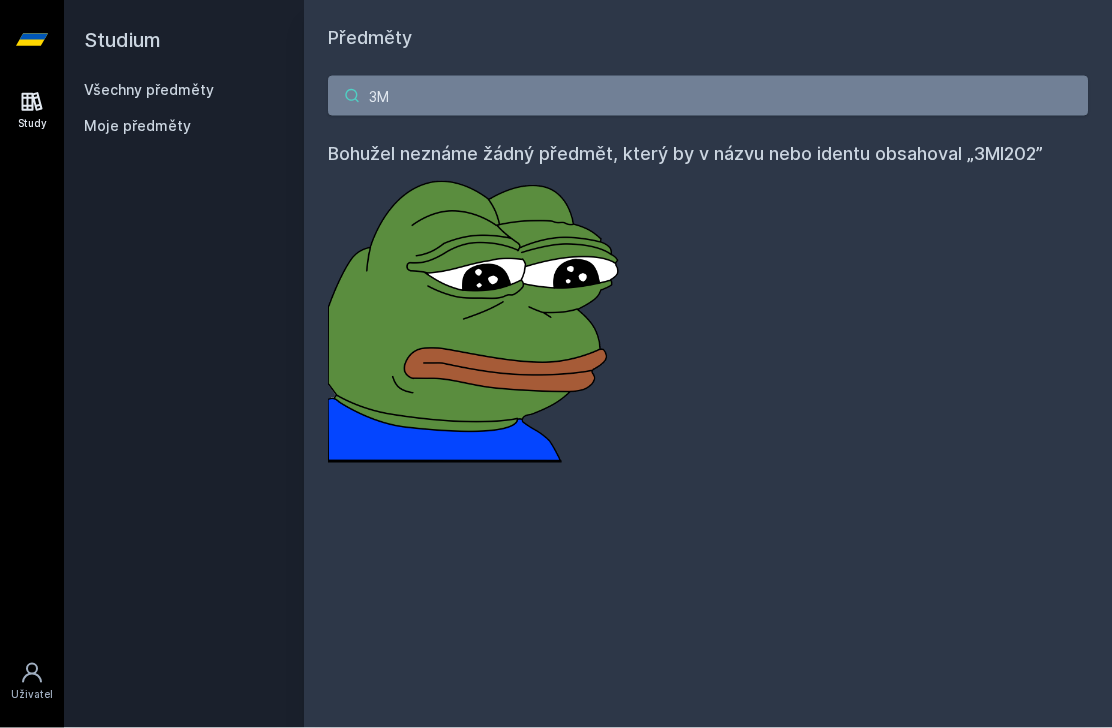 type on "3" 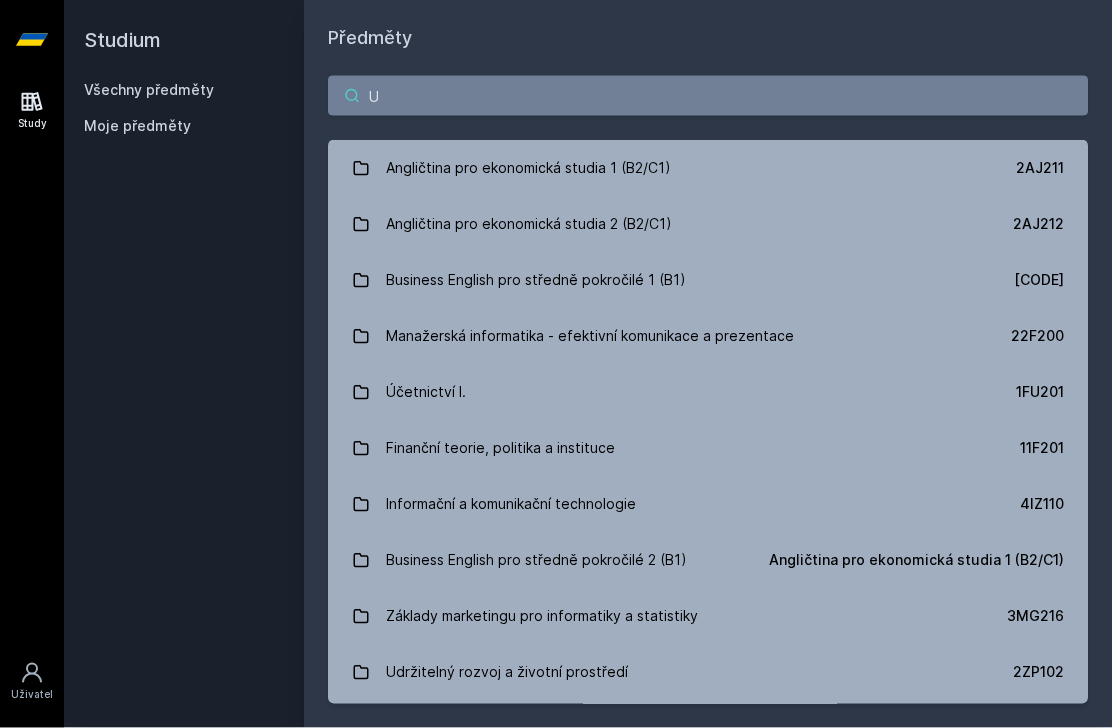 type on "Uc" 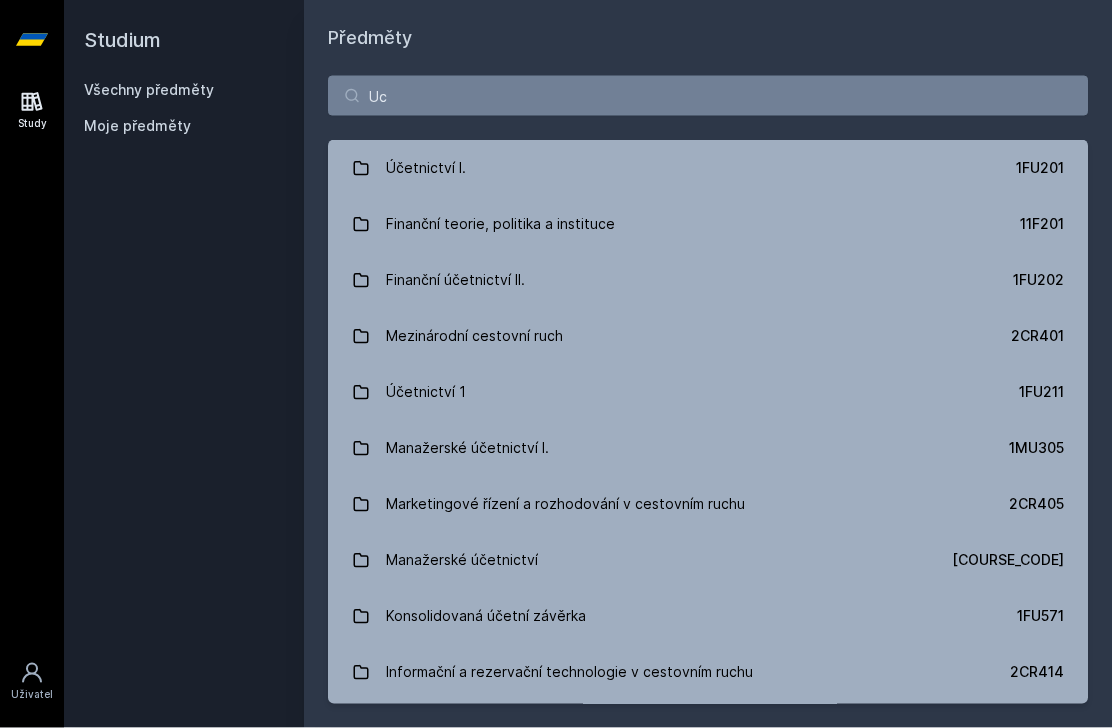 click on "Účetnictví I.   1FU201" at bounding box center [708, 168] 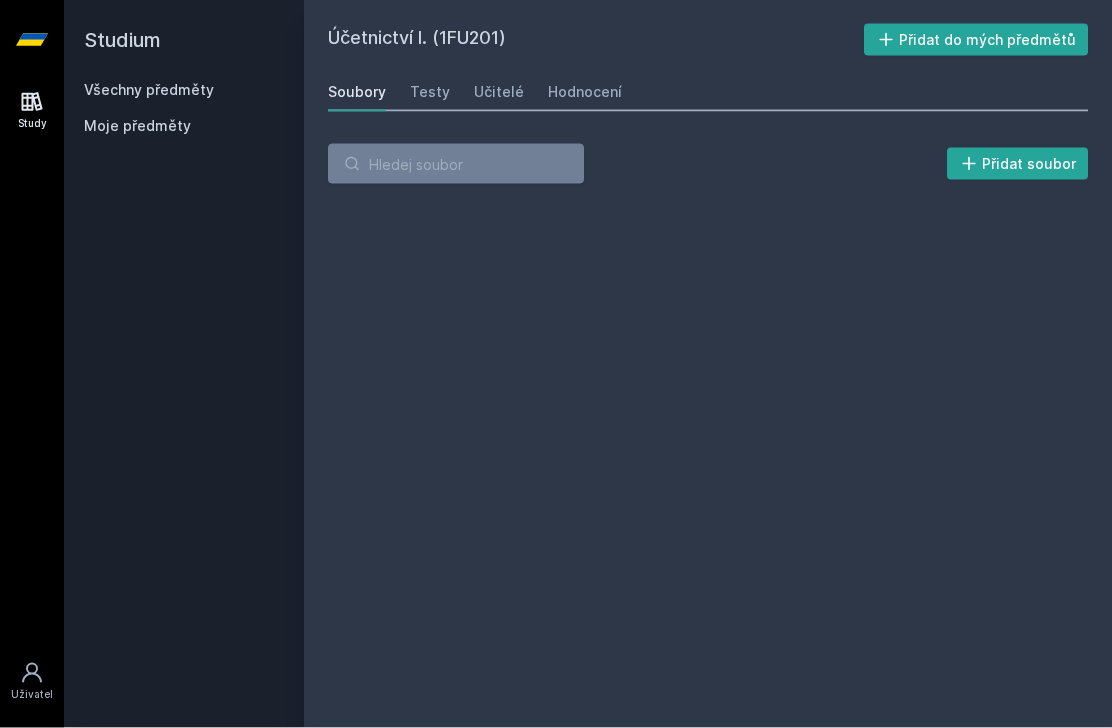 scroll, scrollTop: 66, scrollLeft: 0, axis: vertical 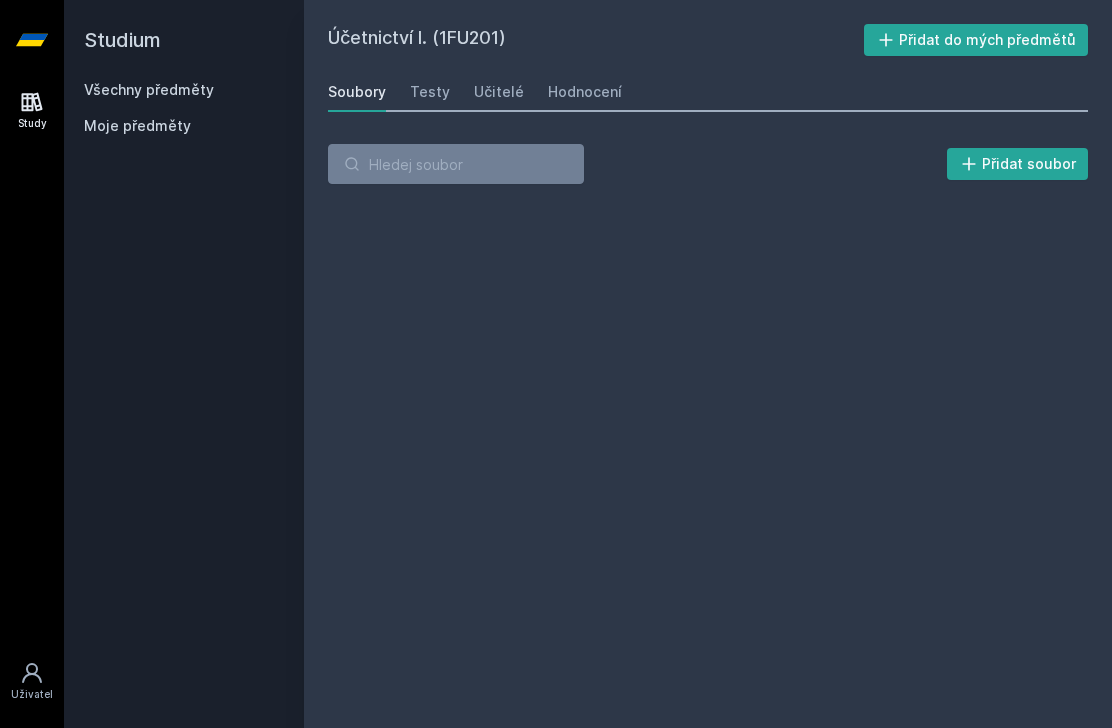 click on "Učitelé" at bounding box center [499, 92] 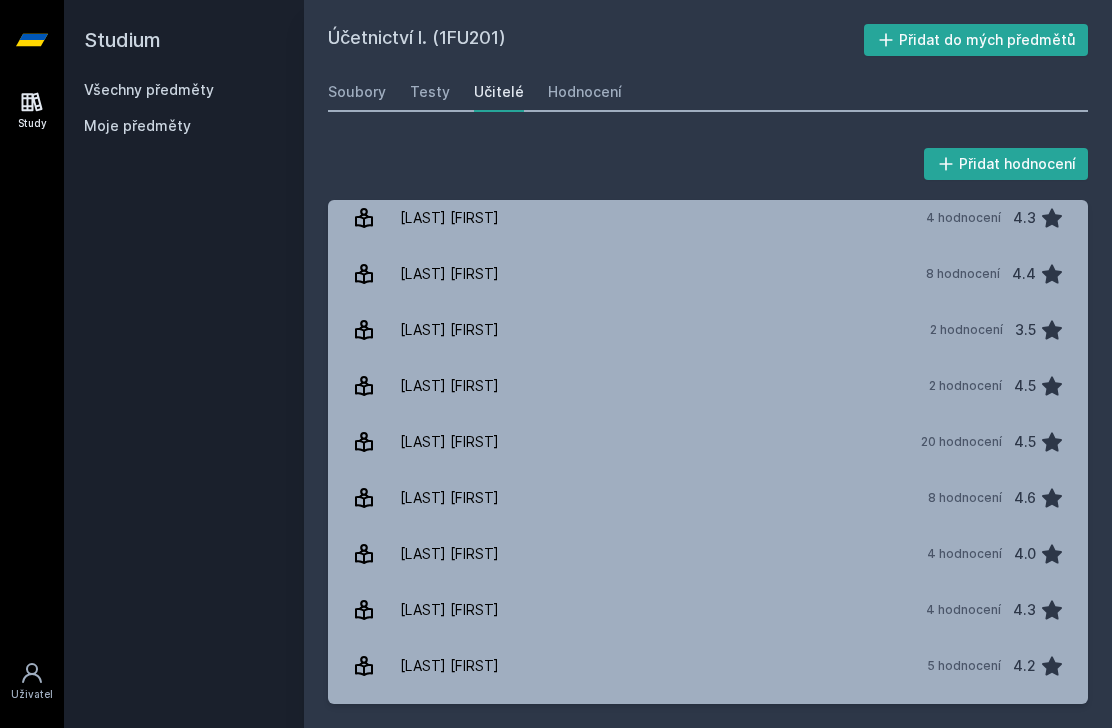 scroll, scrollTop: 972, scrollLeft: 0, axis: vertical 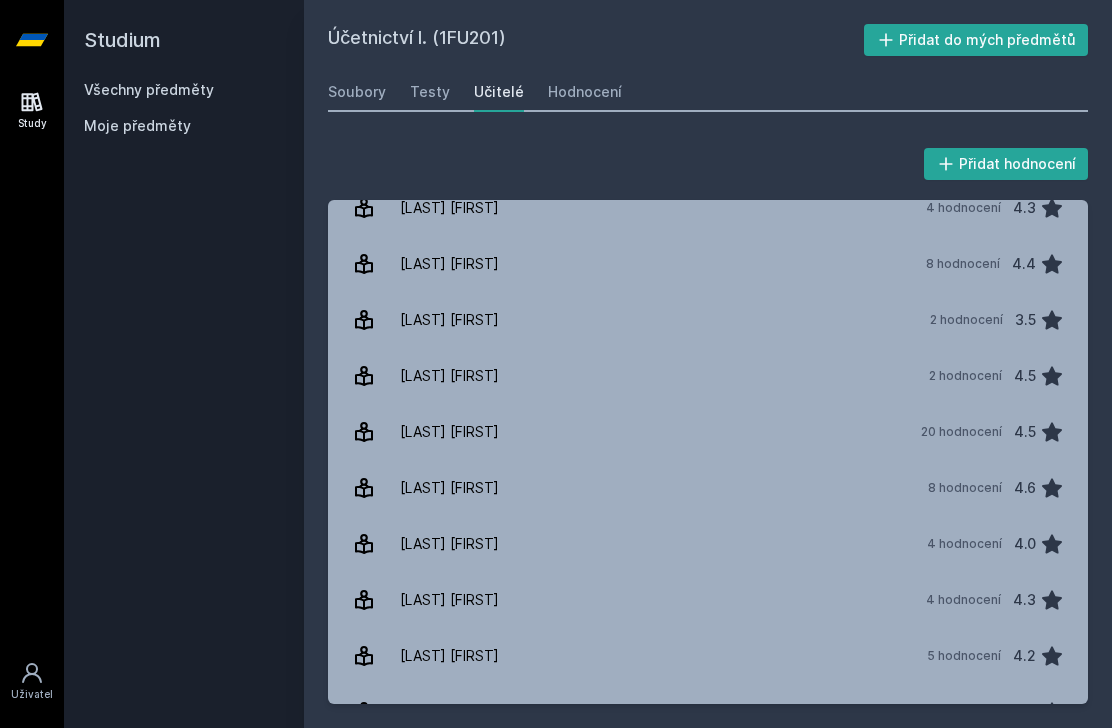 click on "[LAST] [FIRST]" at bounding box center [708, 488] 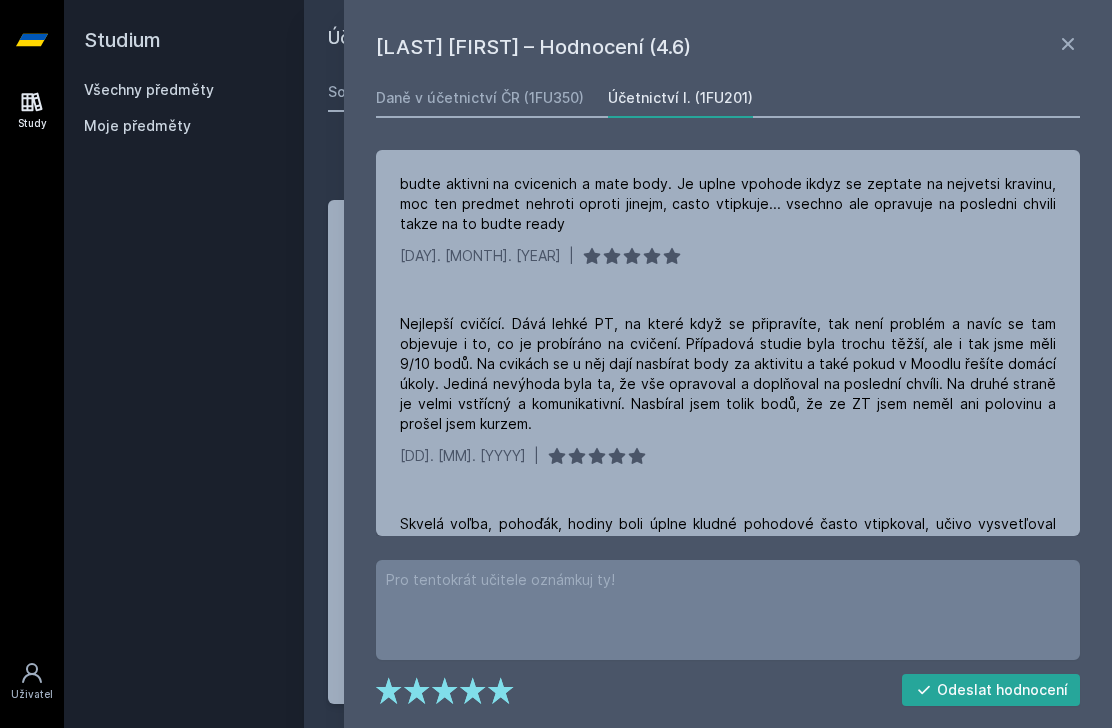 scroll, scrollTop: 0, scrollLeft: 0, axis: both 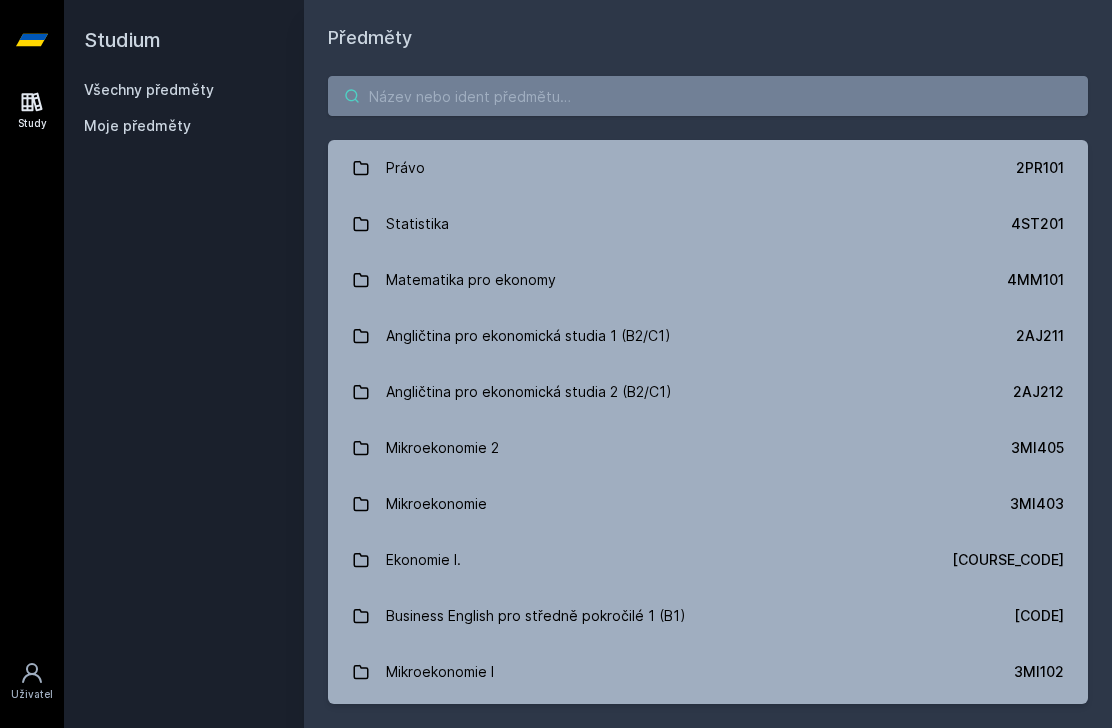 click at bounding box center [708, 96] 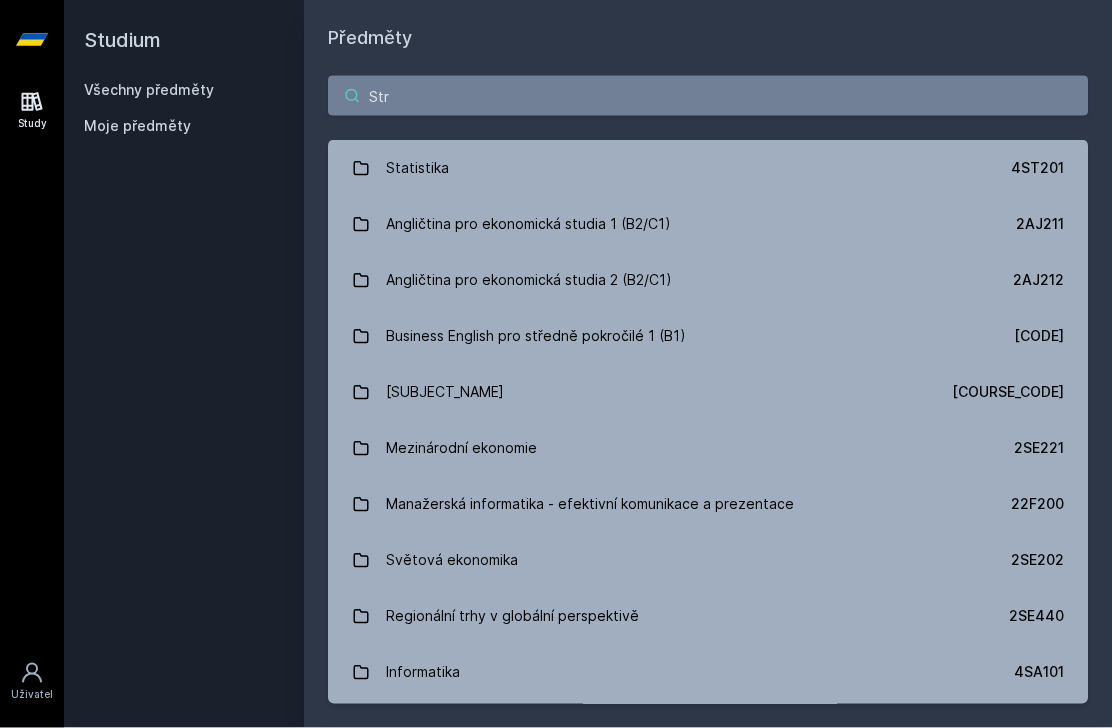 type on "Stra" 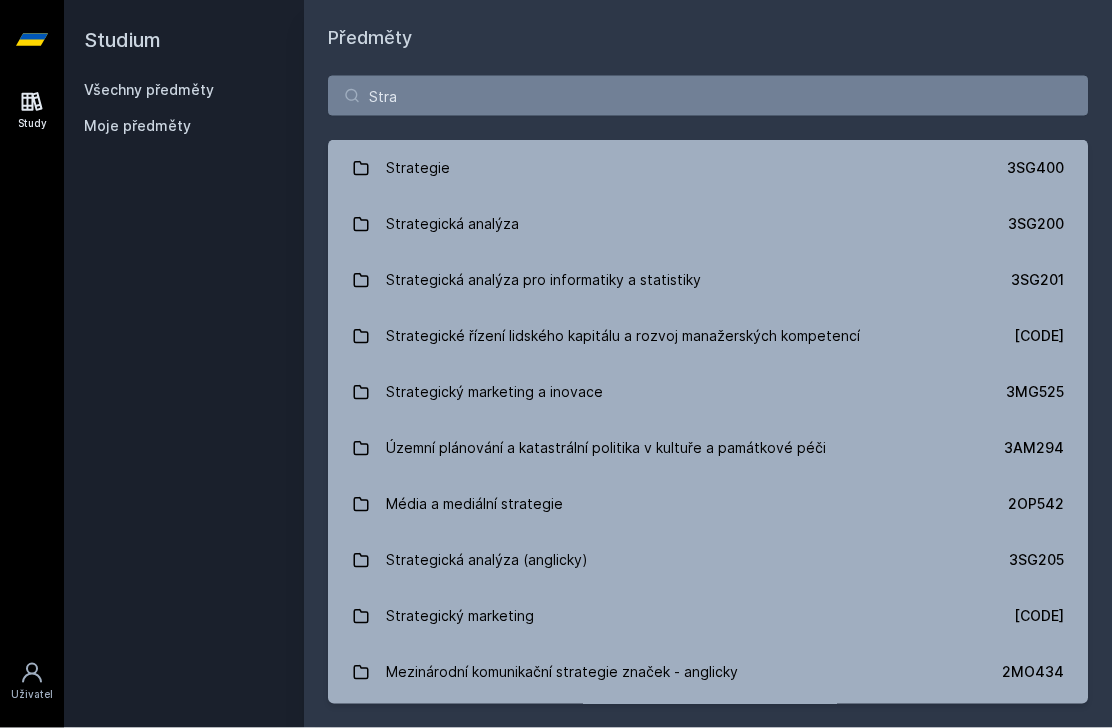 click on "Strategická analýza   3SG200" at bounding box center (708, 224) 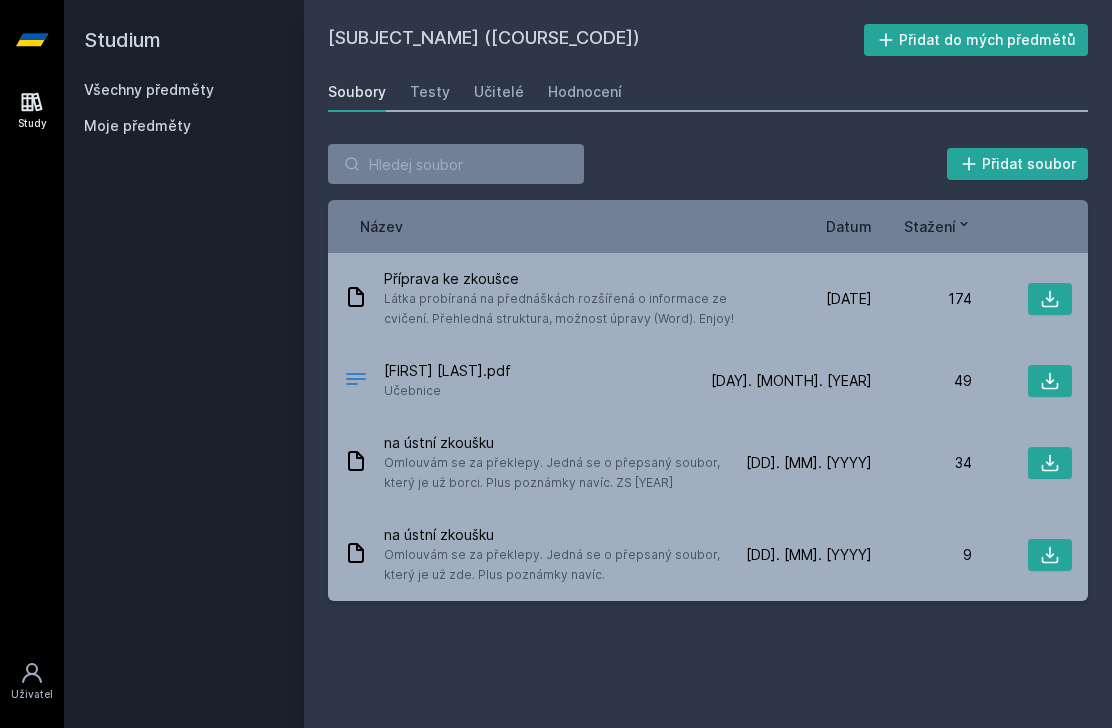 click on "Hodnocení" at bounding box center (585, 92) 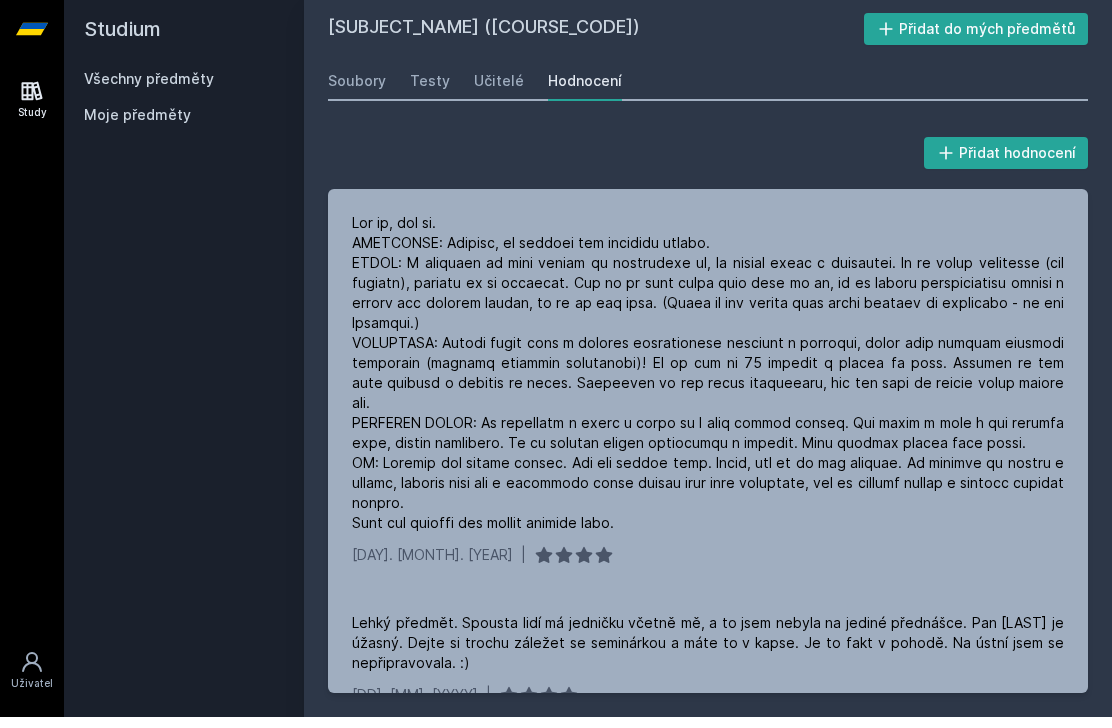 scroll, scrollTop: 0, scrollLeft: 0, axis: both 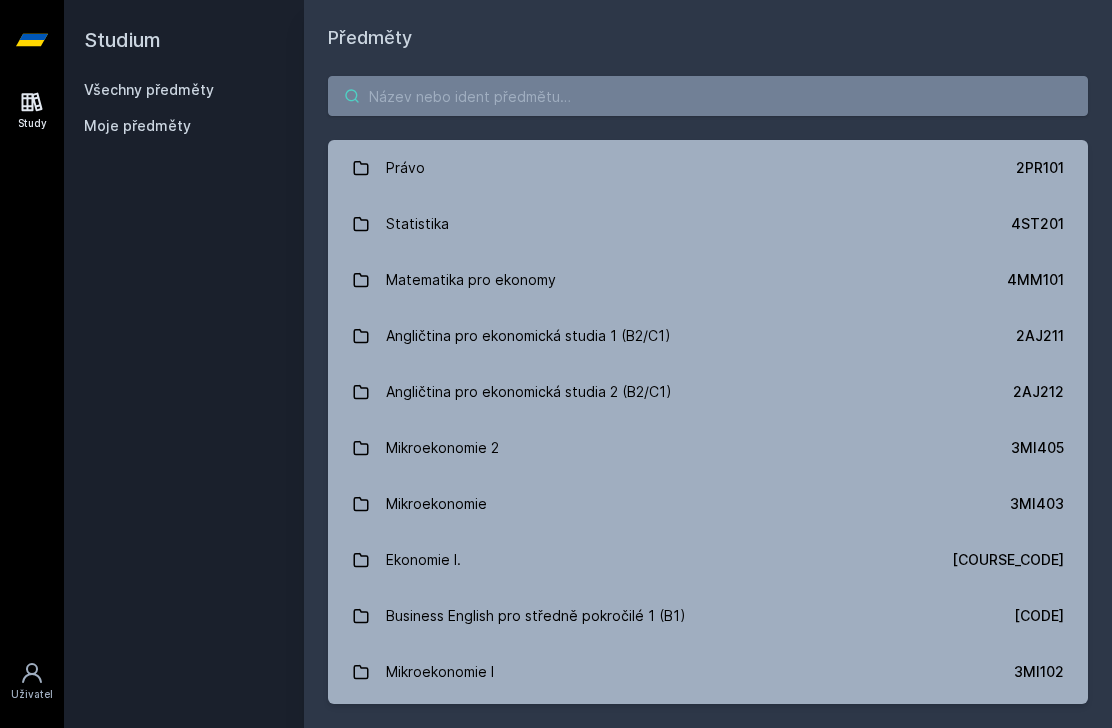 click at bounding box center [708, 96] 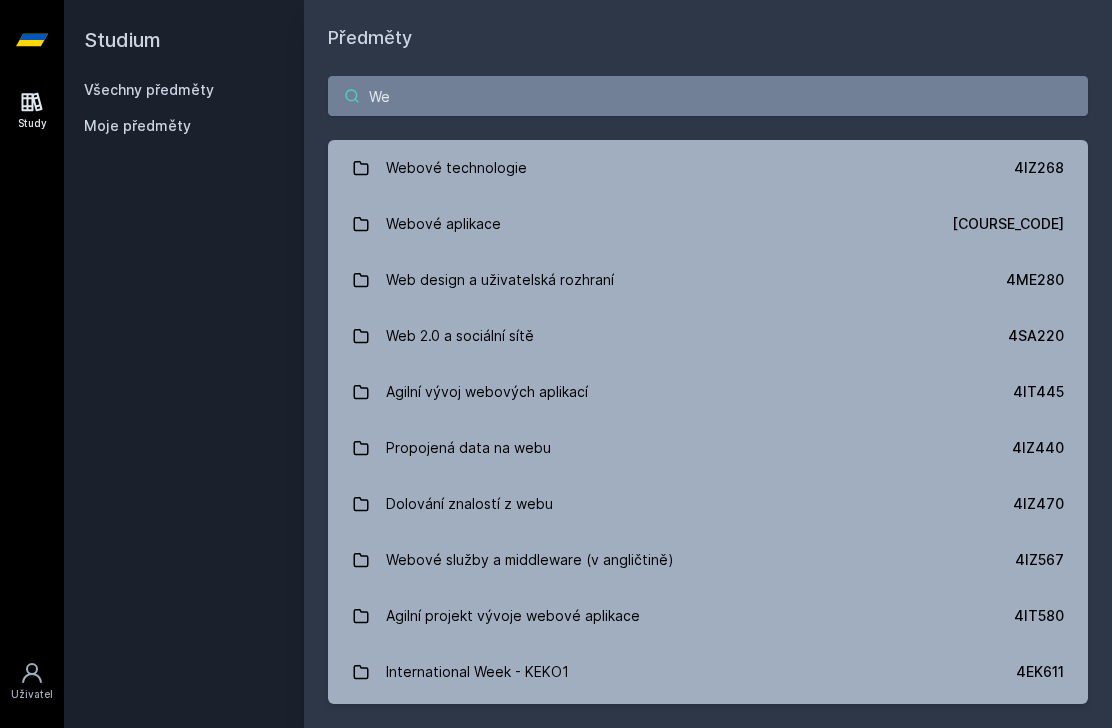 type on "Web" 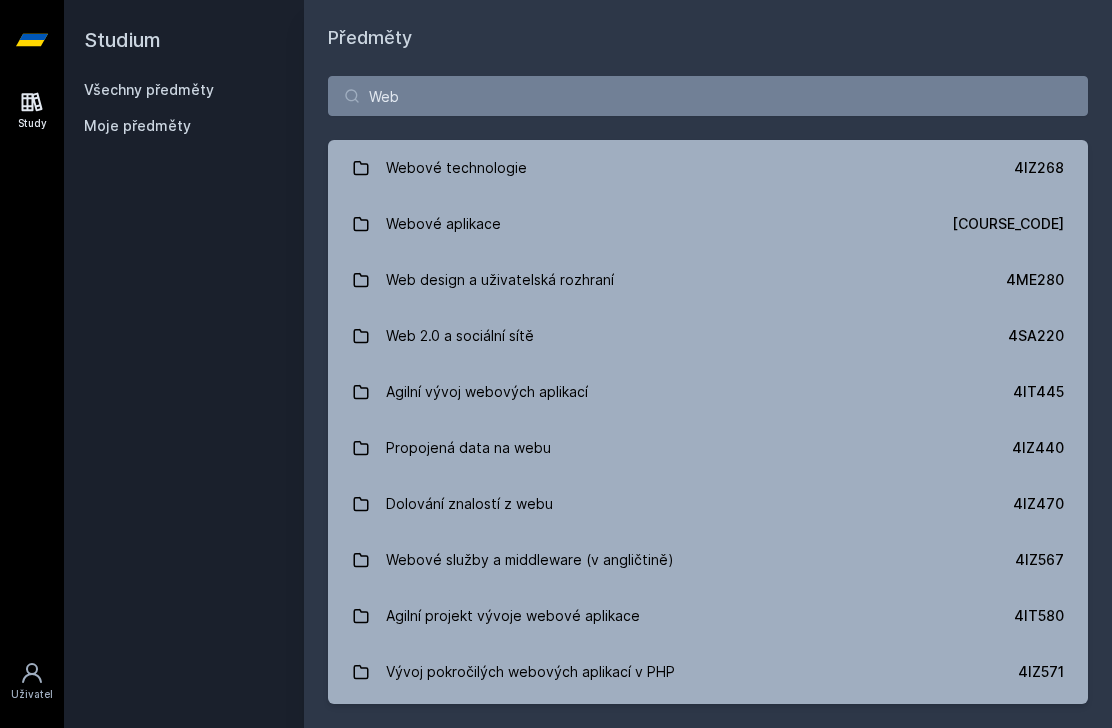 click on "[CODE]" at bounding box center (708, 336) 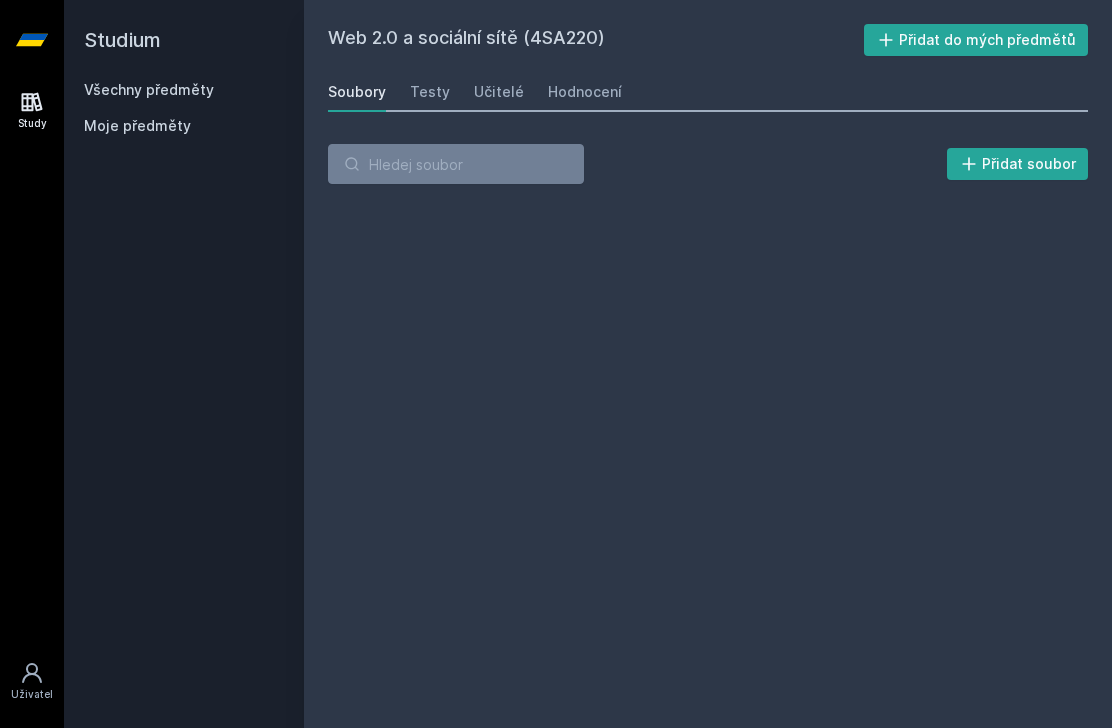 click on "Hodnocení" at bounding box center (585, 92) 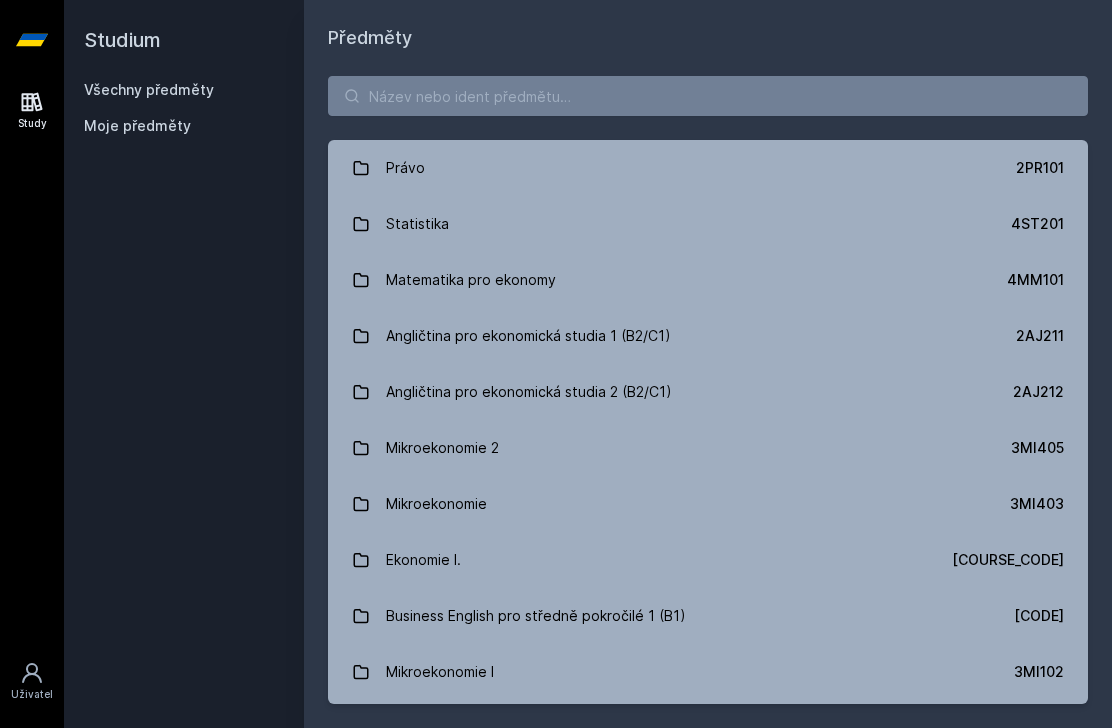 click on "Právo   [CODE]   Statistika   [CODE]   Matematika pro ekonomy   [CODE]   Angličtina pro ekonomická studia 1 (B2/C1)   [CODE]   Angličtina pro ekonomická studia 2 (B2/C1)   [CODE]   Mikroekonomie 2   [CODE]   Mikroekonomie   [CODE]   Ekonomie I.   [CODE]   Business English pro středně pokročilé 1 (B1)   [CODE]   Mikroekonomie I   [CODE]   Hospodářské dějiny   [CODE]   Mezinárodní ekonomie   [CODE]   Manažerská informatika - efektivní komunikace a prezentace   [CODE]   Účetnictví I.   [CODE]   Světová ekonomika   [CODE]   Ekonomie II.   [CODE]   Základy mikroekonomie   [CODE]   Management   [CODE]   Regionální trhy v globální perspektivě   [CODE]   Informatika   [CODE]   Mezinárodní management   [CODE]   Databáze   [CODE]   Matematika pro ekonomy (Matematika A)   [CODE]   Diplomový seminář   [CODE]   Retail Marketing   [CODE]   Finanční teorie, politika a instituce   [CODE]   Informační a komunikační technologie   [CODE]   Posilování   [CODE]     [CODE]" at bounding box center (708, 390) 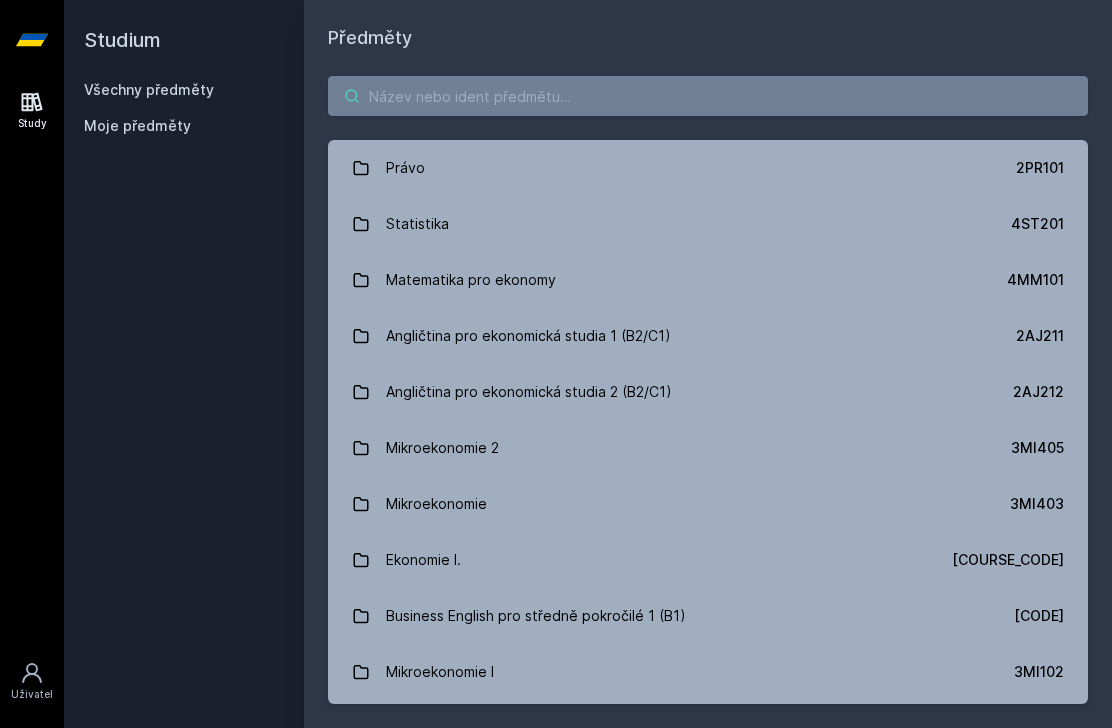 click at bounding box center [708, 96] 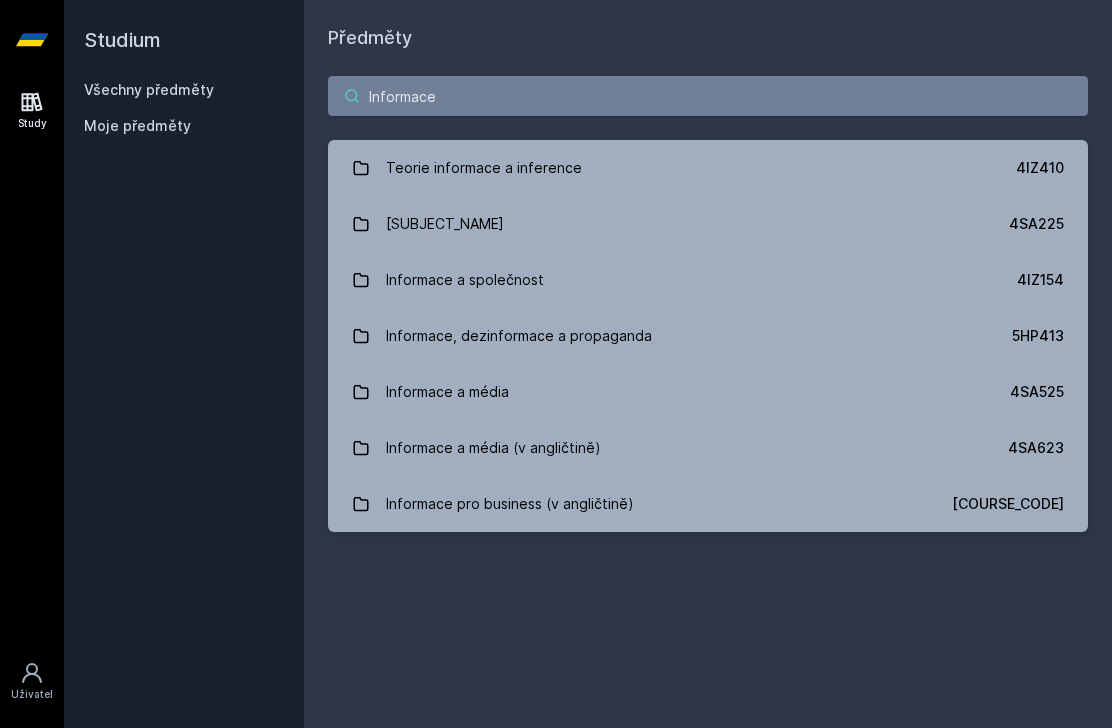 type on "Informace p" 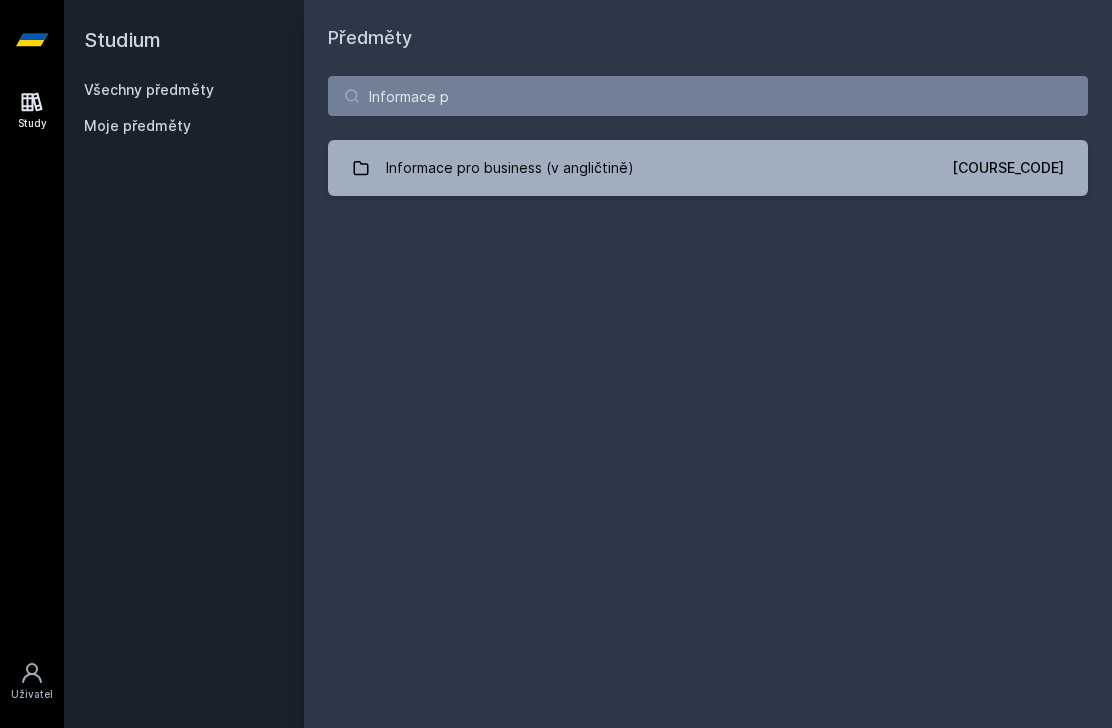 click on "Informace pro business (v angličtině)   4SA260" at bounding box center [708, 168] 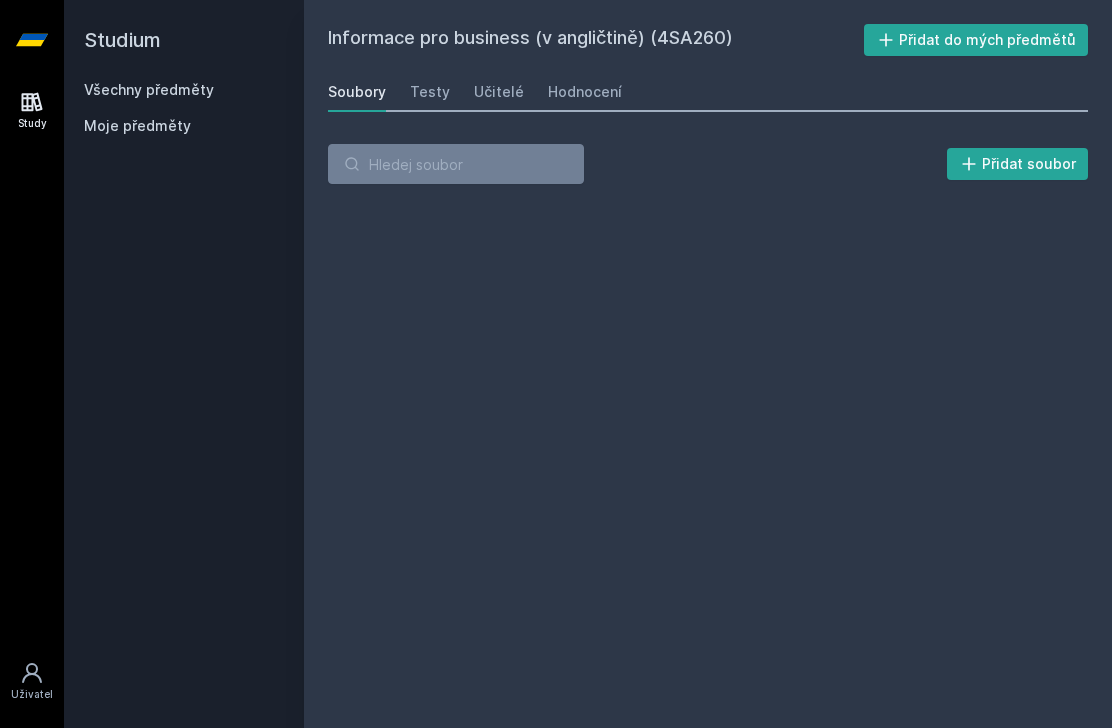 click on "Hodnocení" at bounding box center (585, 92) 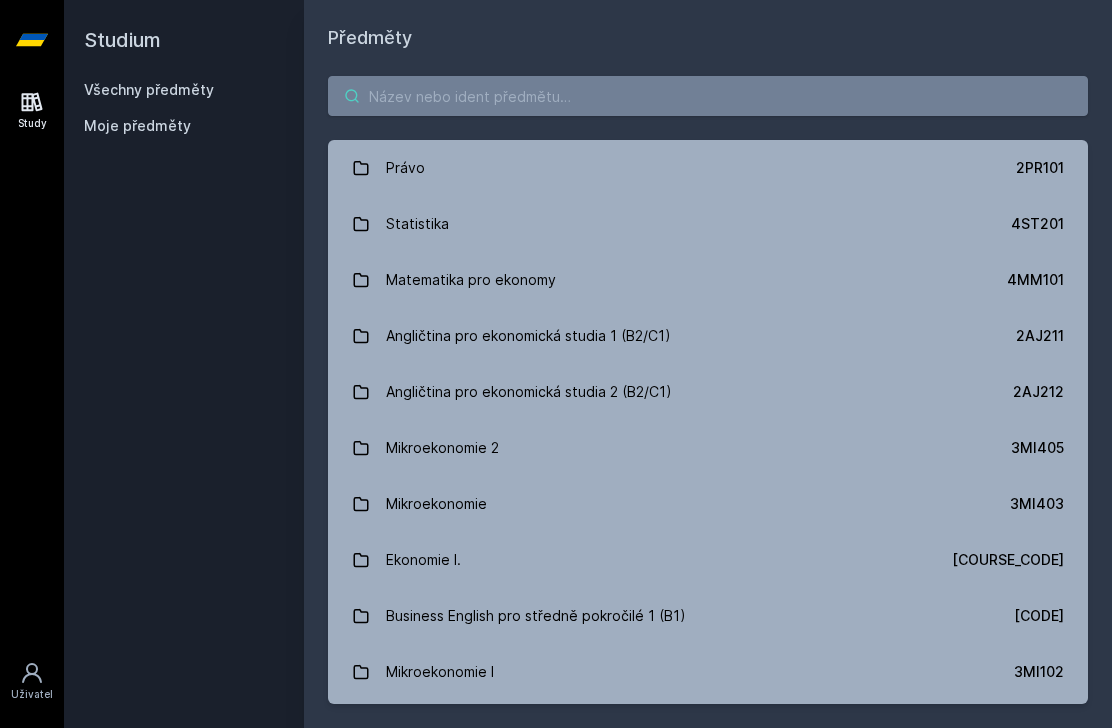 click at bounding box center [708, 96] 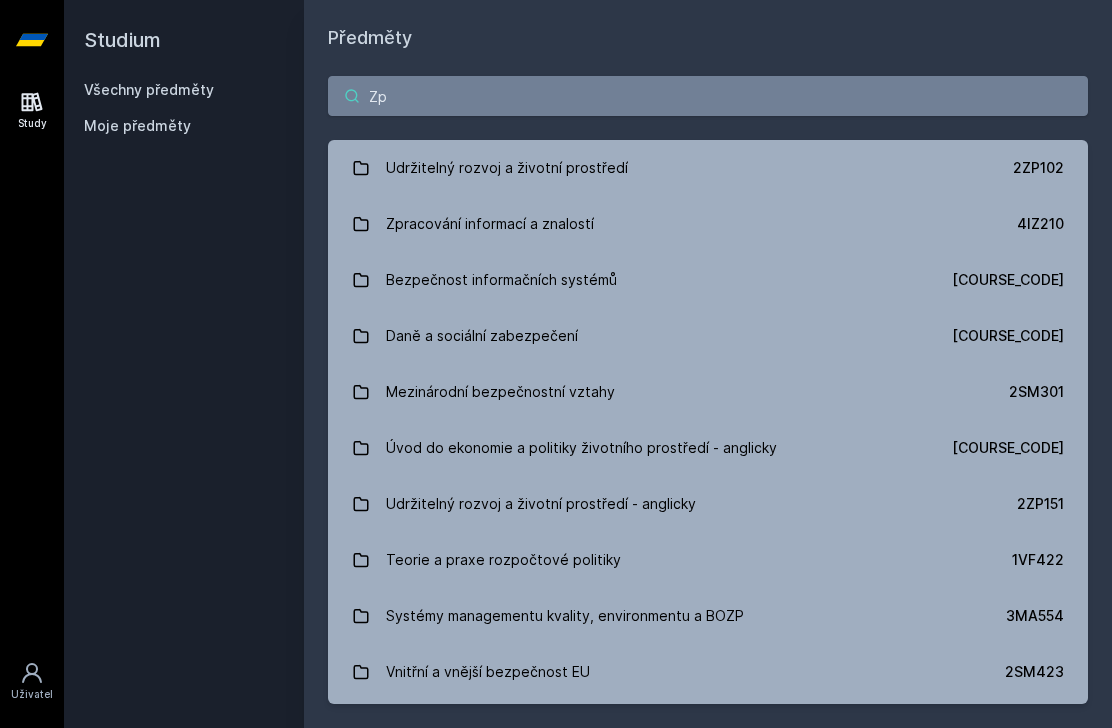 type on "Zpr" 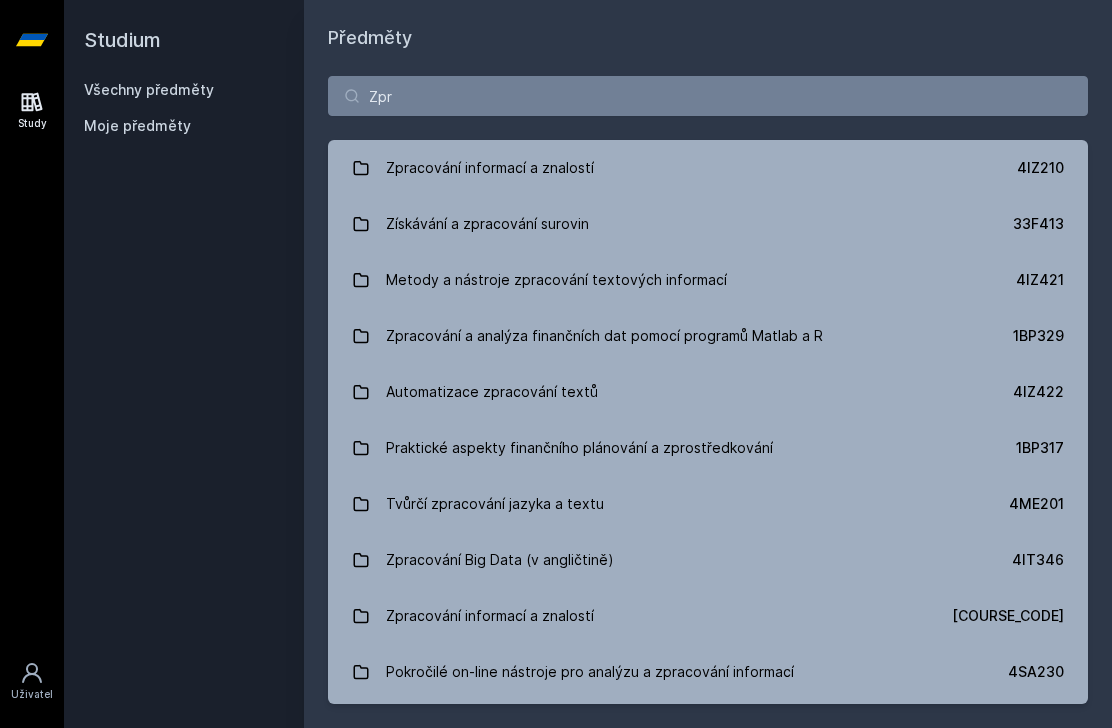 click on "Zpracování informací a znalostí   4IZ210" at bounding box center [708, 168] 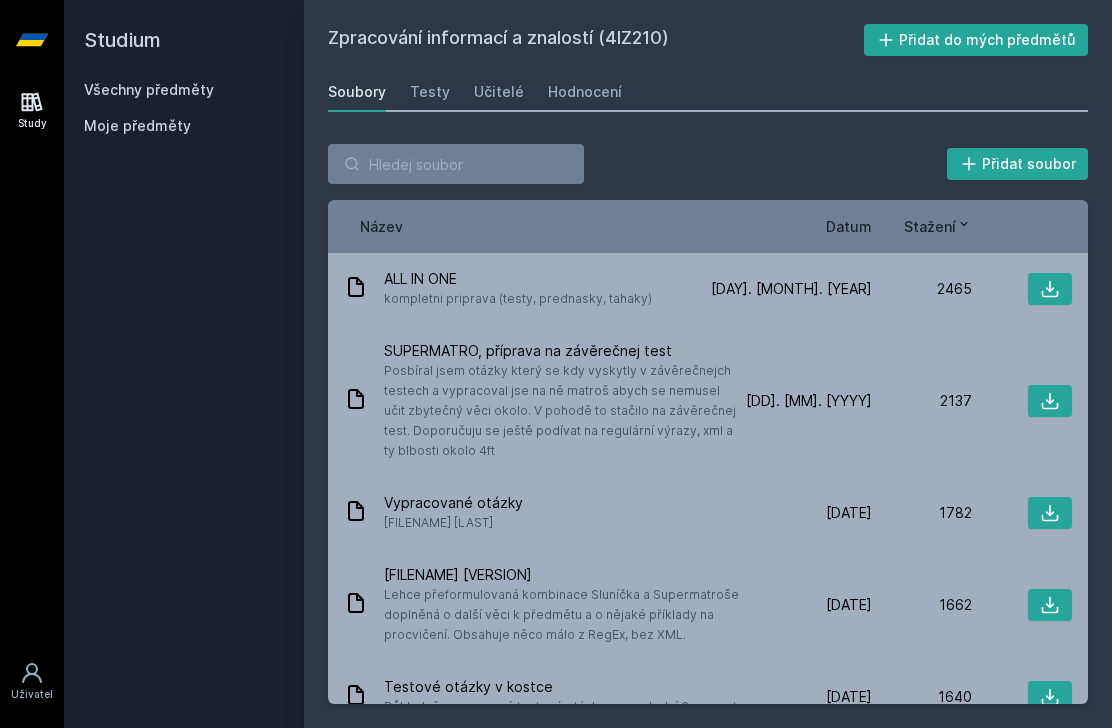 click on "Hodnocení" at bounding box center [585, 92] 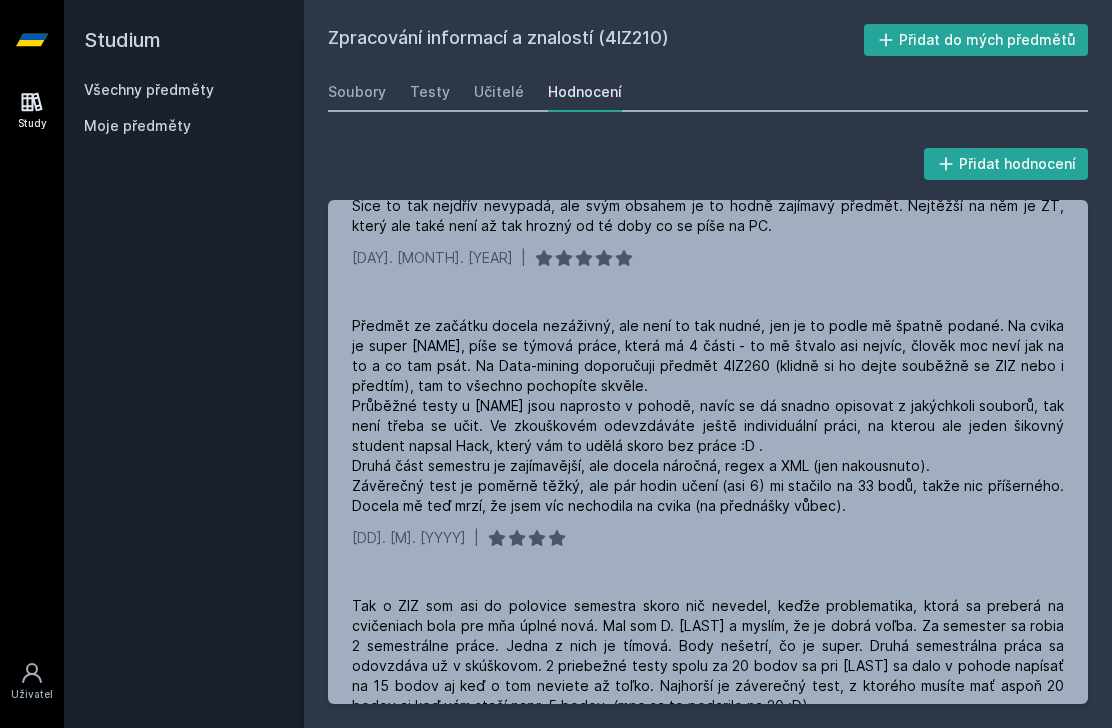 scroll, scrollTop: 2230, scrollLeft: 0, axis: vertical 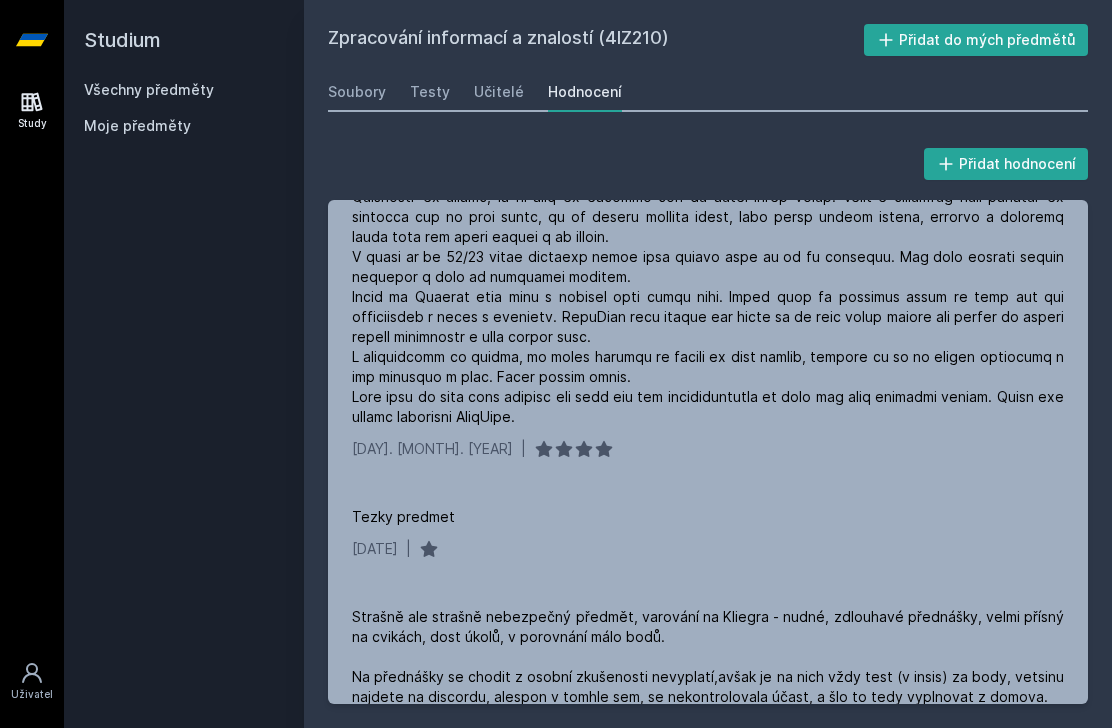 click on "Učitelé" at bounding box center (499, 92) 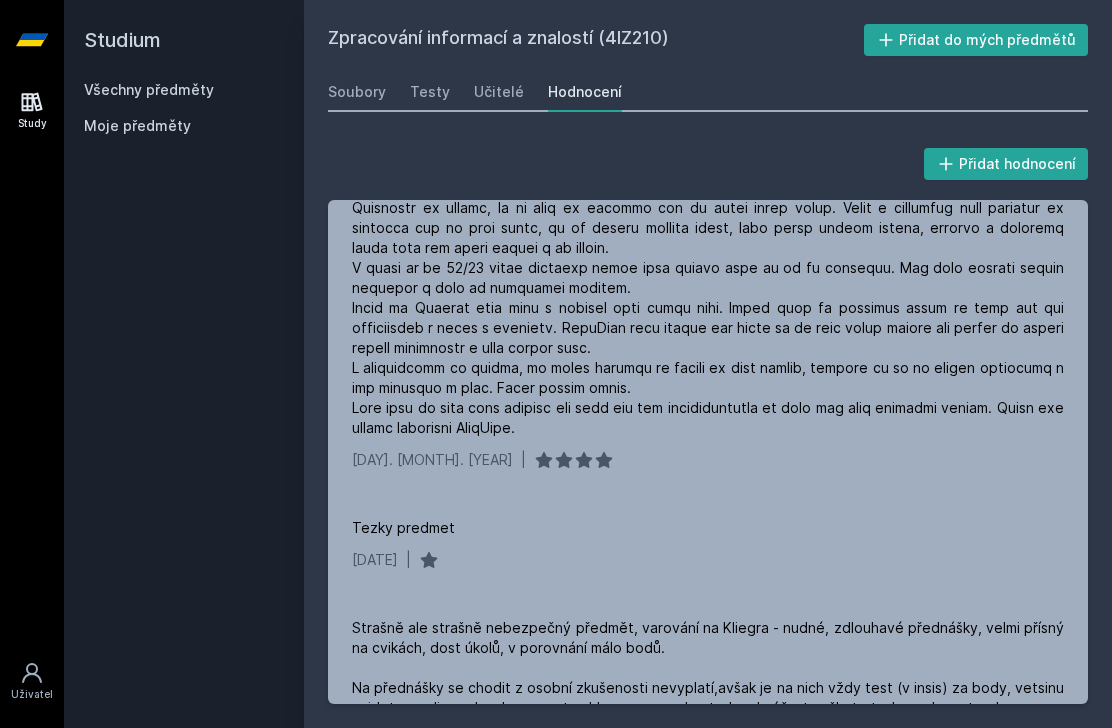 scroll, scrollTop: 38, scrollLeft: 0, axis: vertical 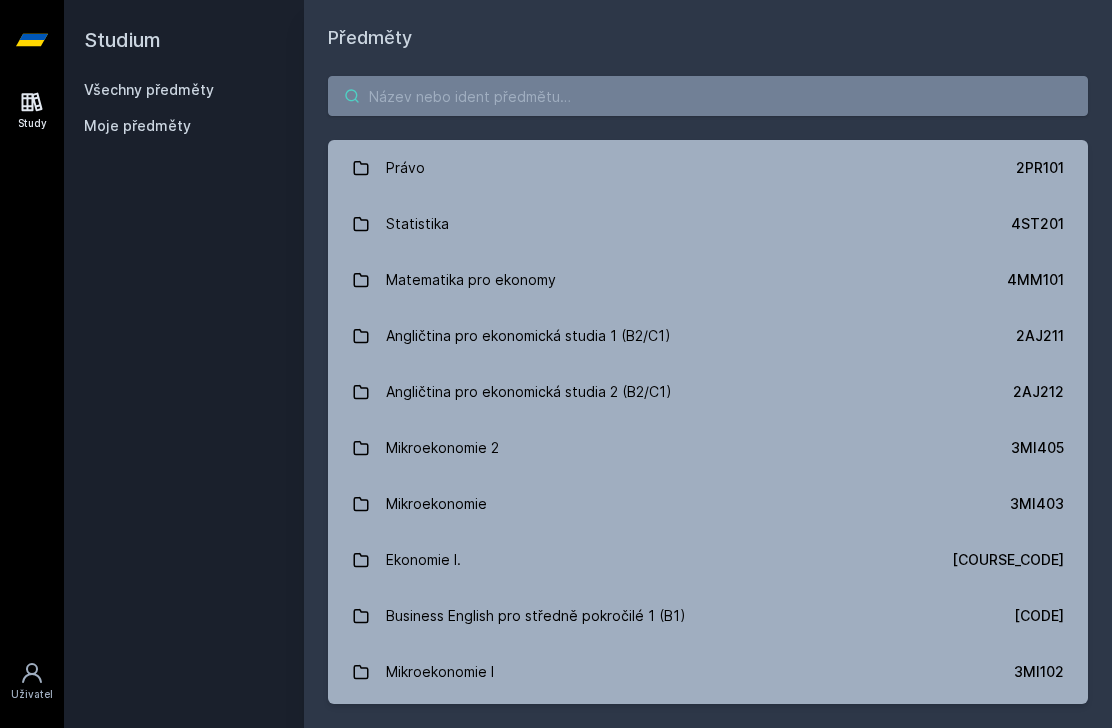click at bounding box center (708, 96) 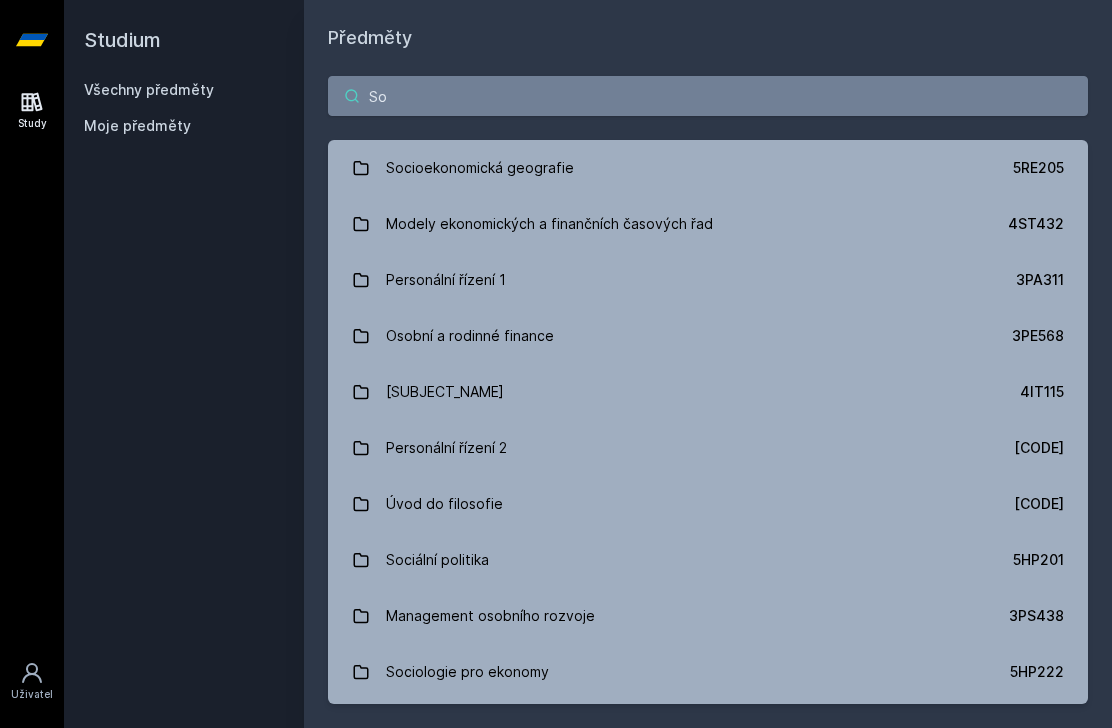 type on "Sof" 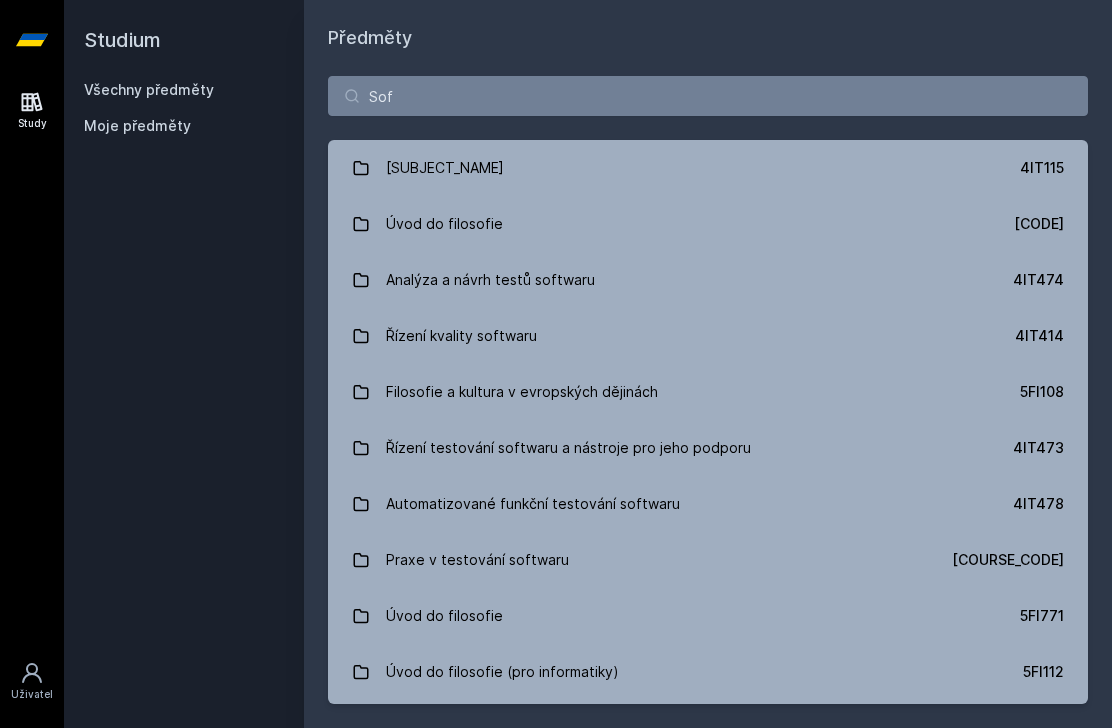 click on "Softwarové inženýrství   4IT115" at bounding box center (708, 168) 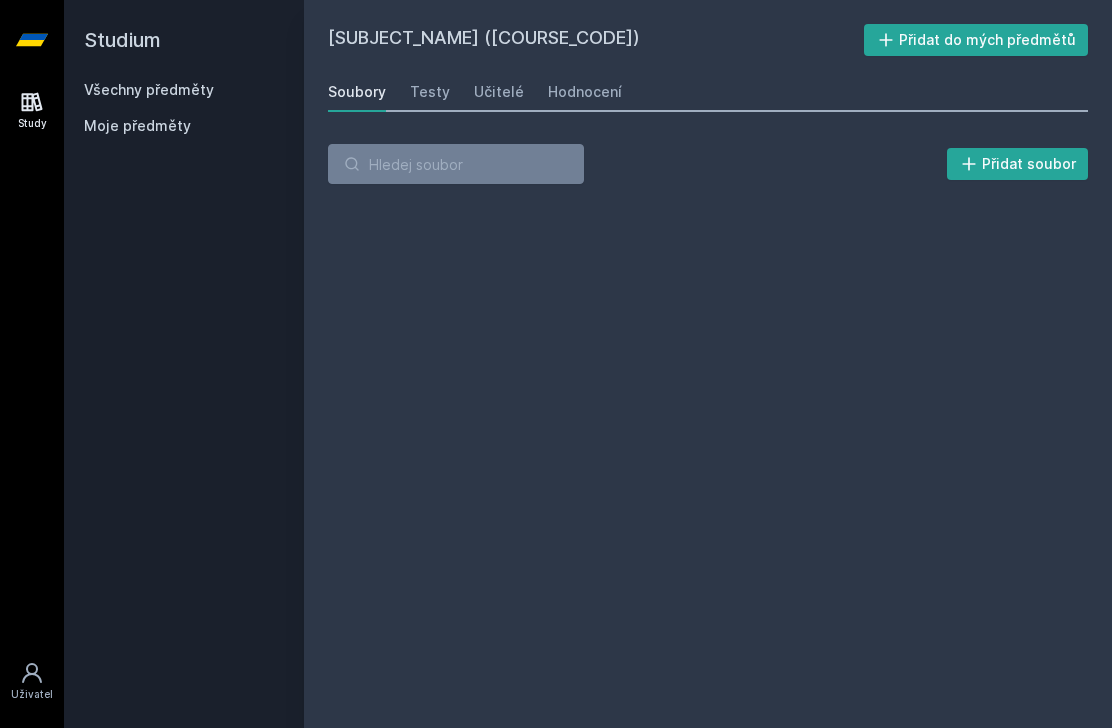 click on "Hodnocení" at bounding box center [585, 92] 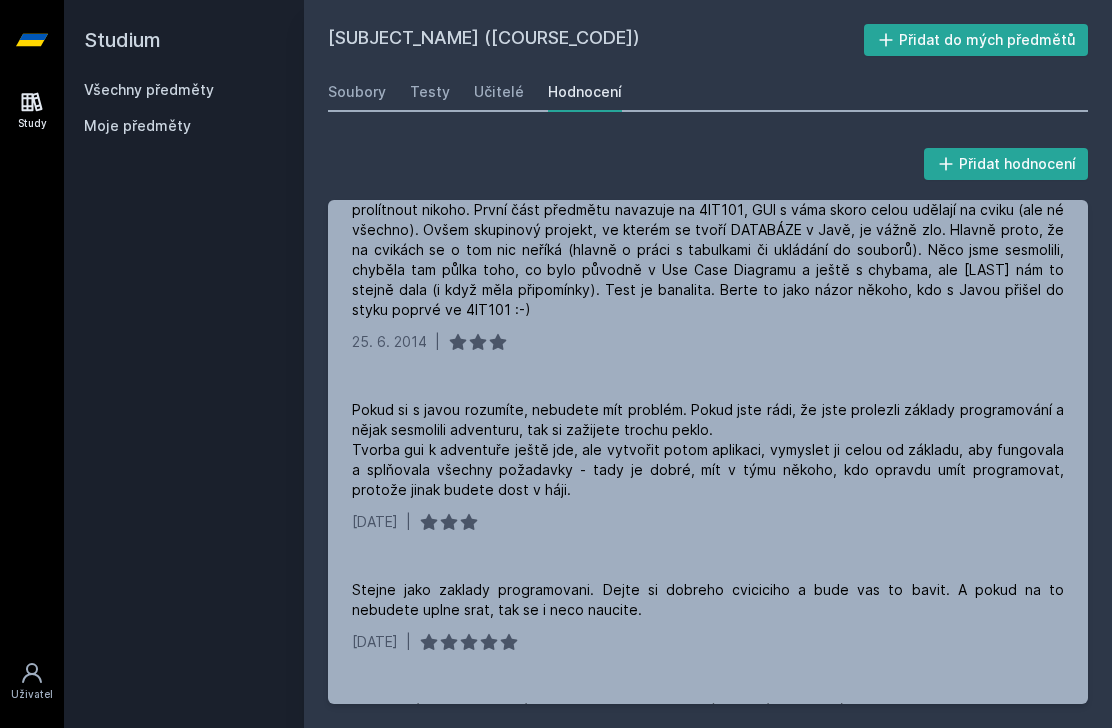 scroll, scrollTop: 1439, scrollLeft: 0, axis: vertical 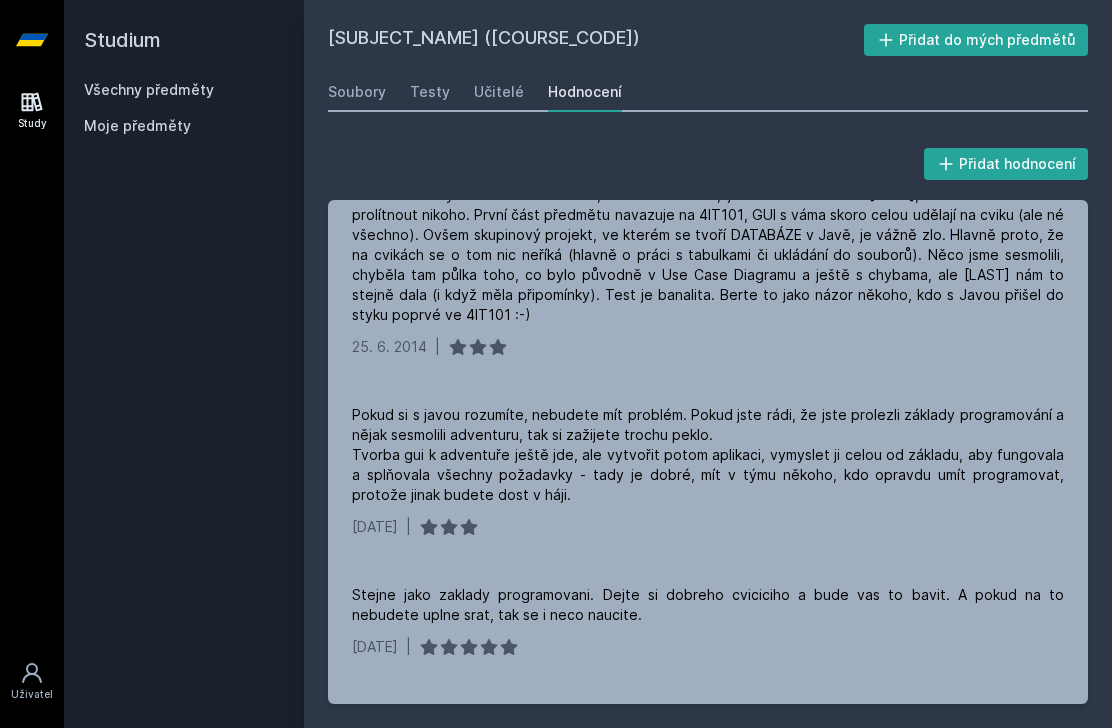 click on "Učitelé" at bounding box center (499, 92) 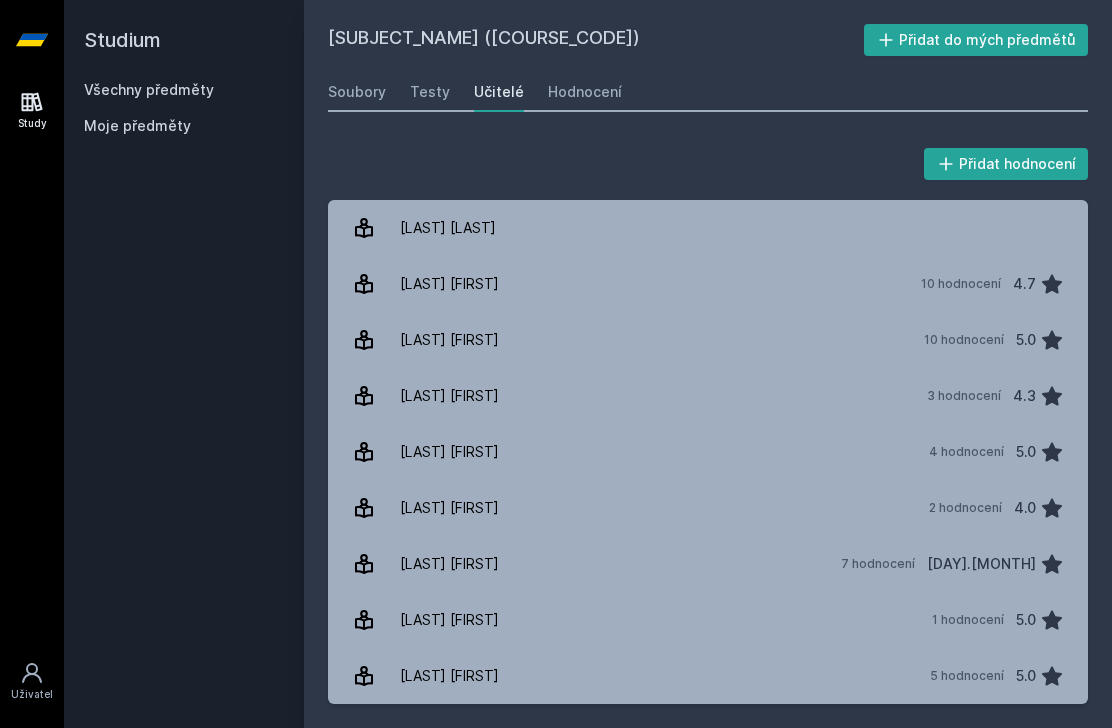 click on "[LAST] [FIRST]" at bounding box center [449, 676] 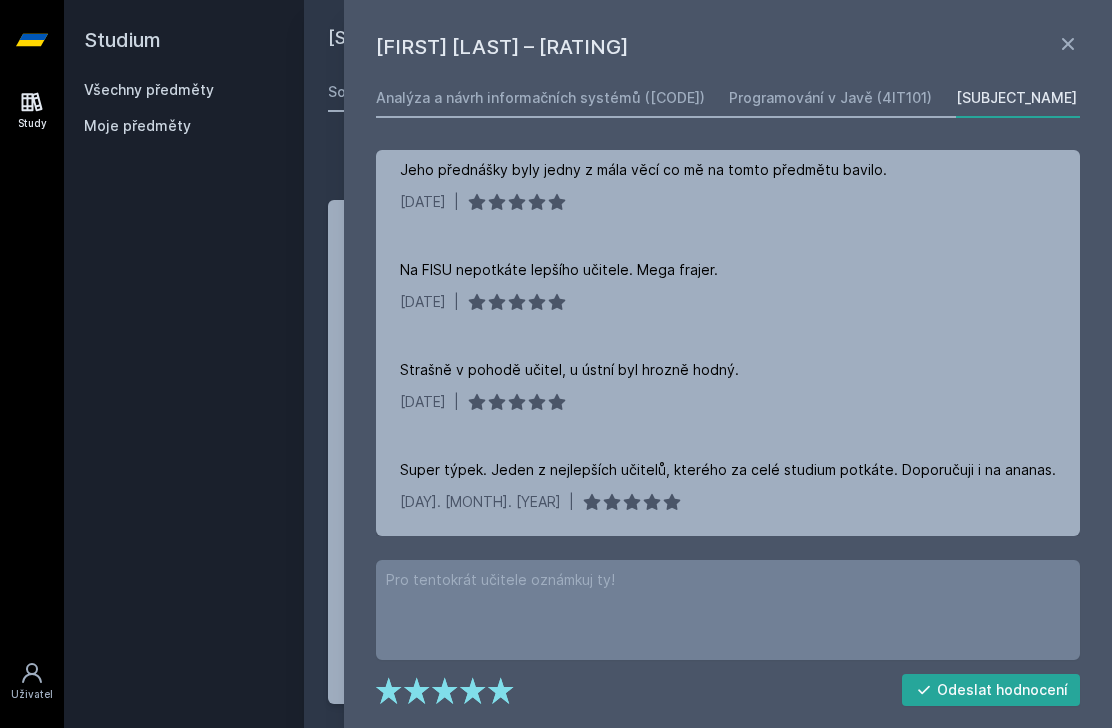 scroll, scrollTop: 134, scrollLeft: 0, axis: vertical 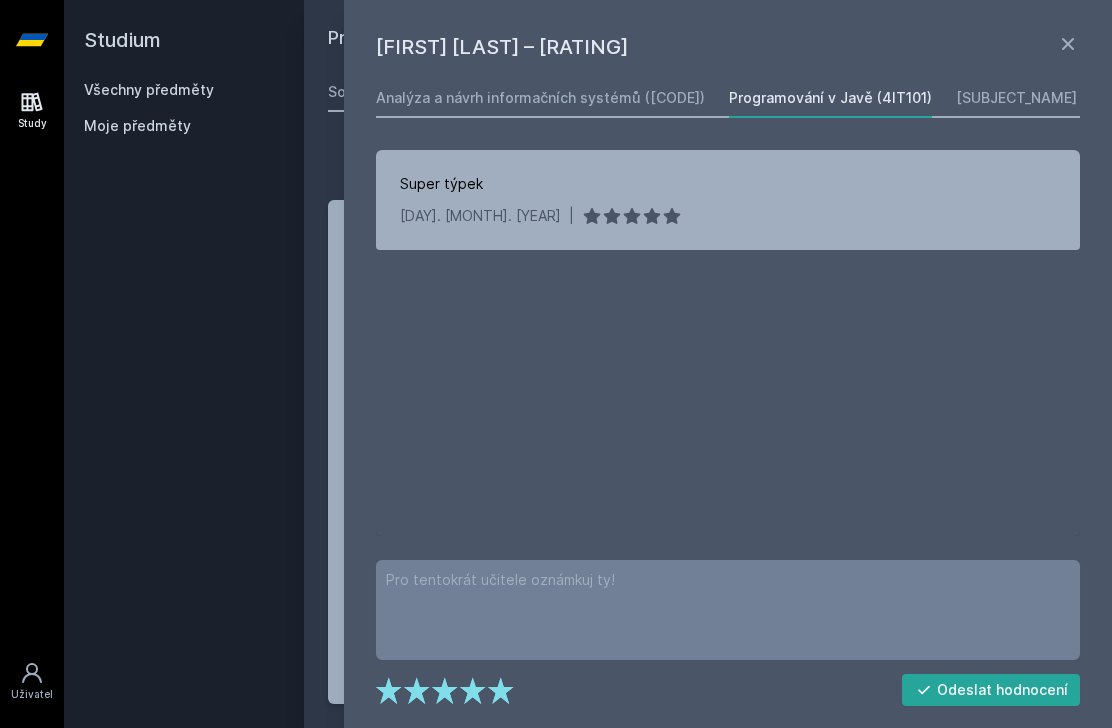 click on "Studium   Všechny předměty   Moje předměty" at bounding box center (184, 364) 